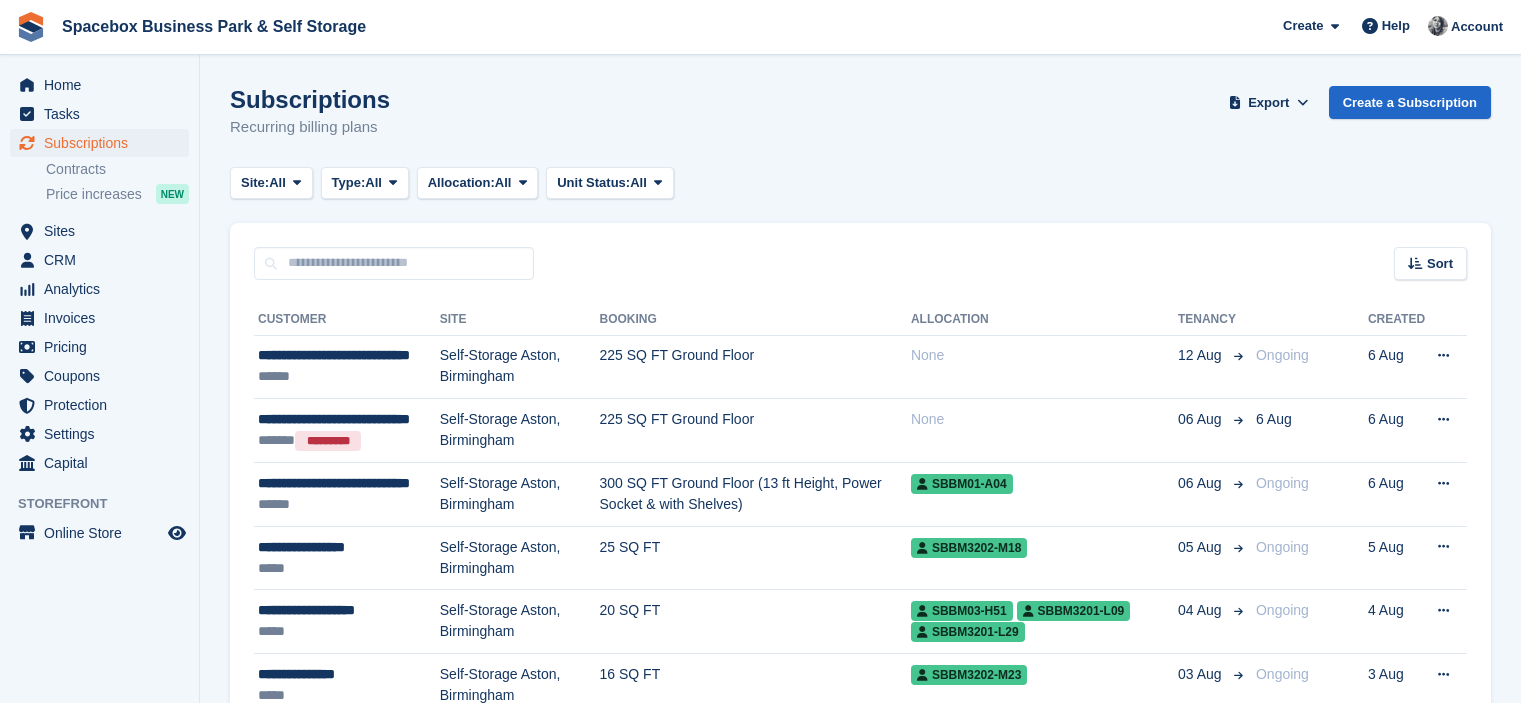 scroll, scrollTop: 0, scrollLeft: 0, axis: both 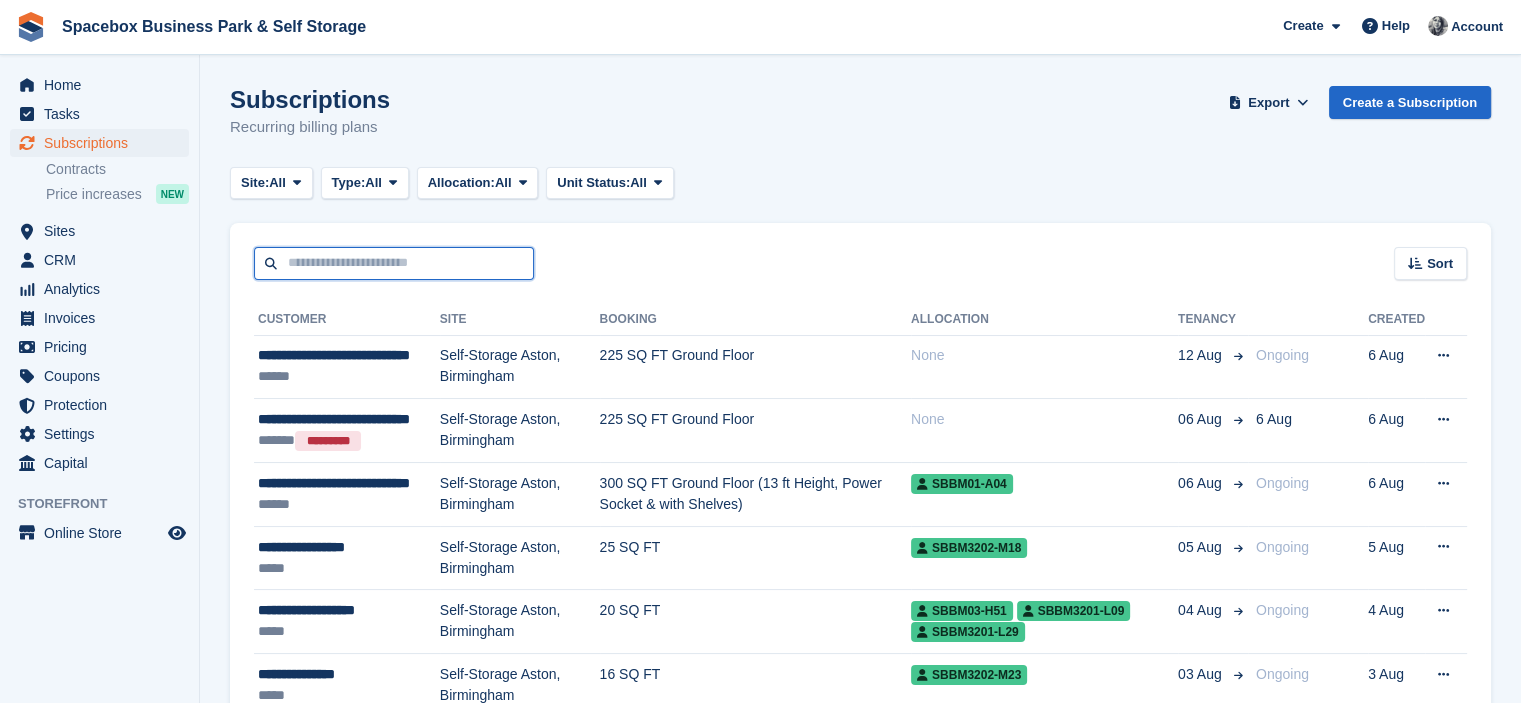 click at bounding box center (394, 263) 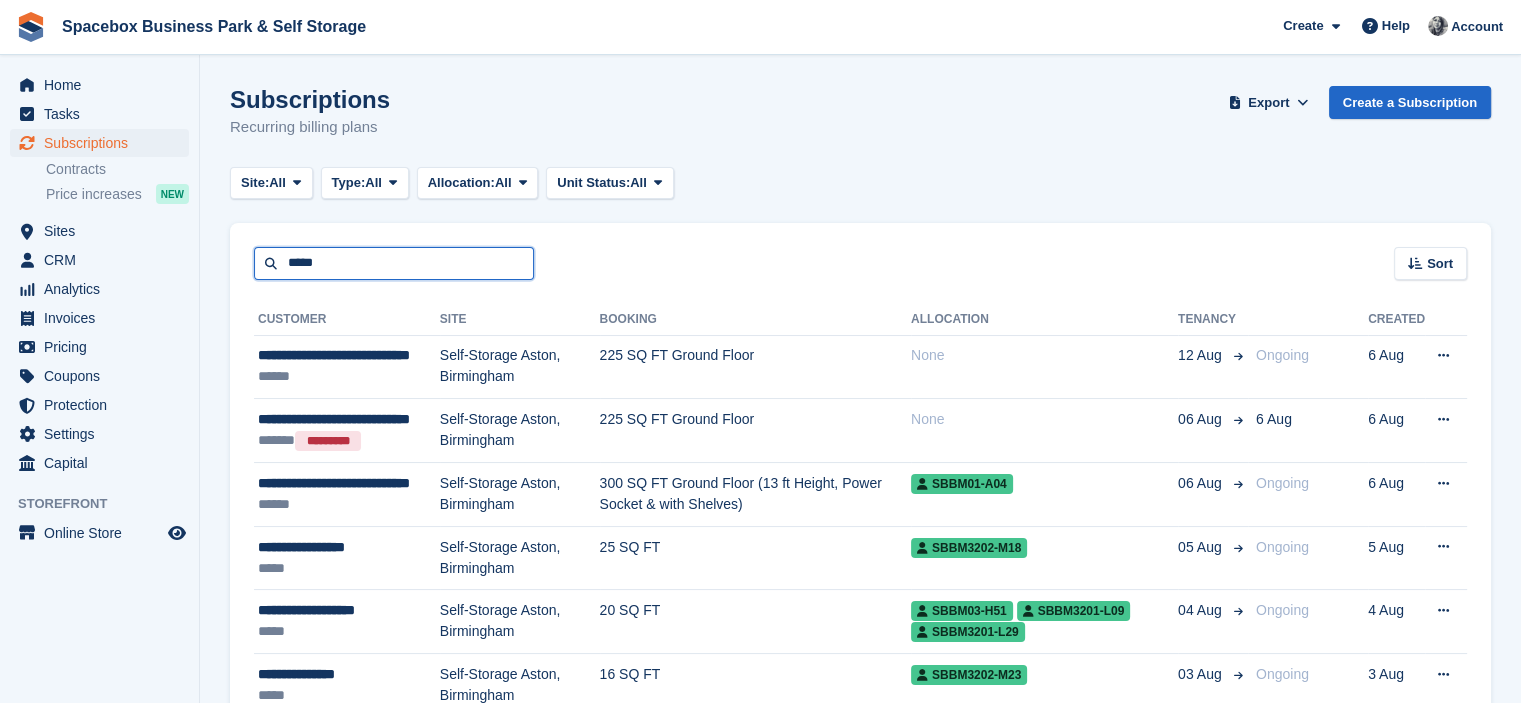 type on "*****" 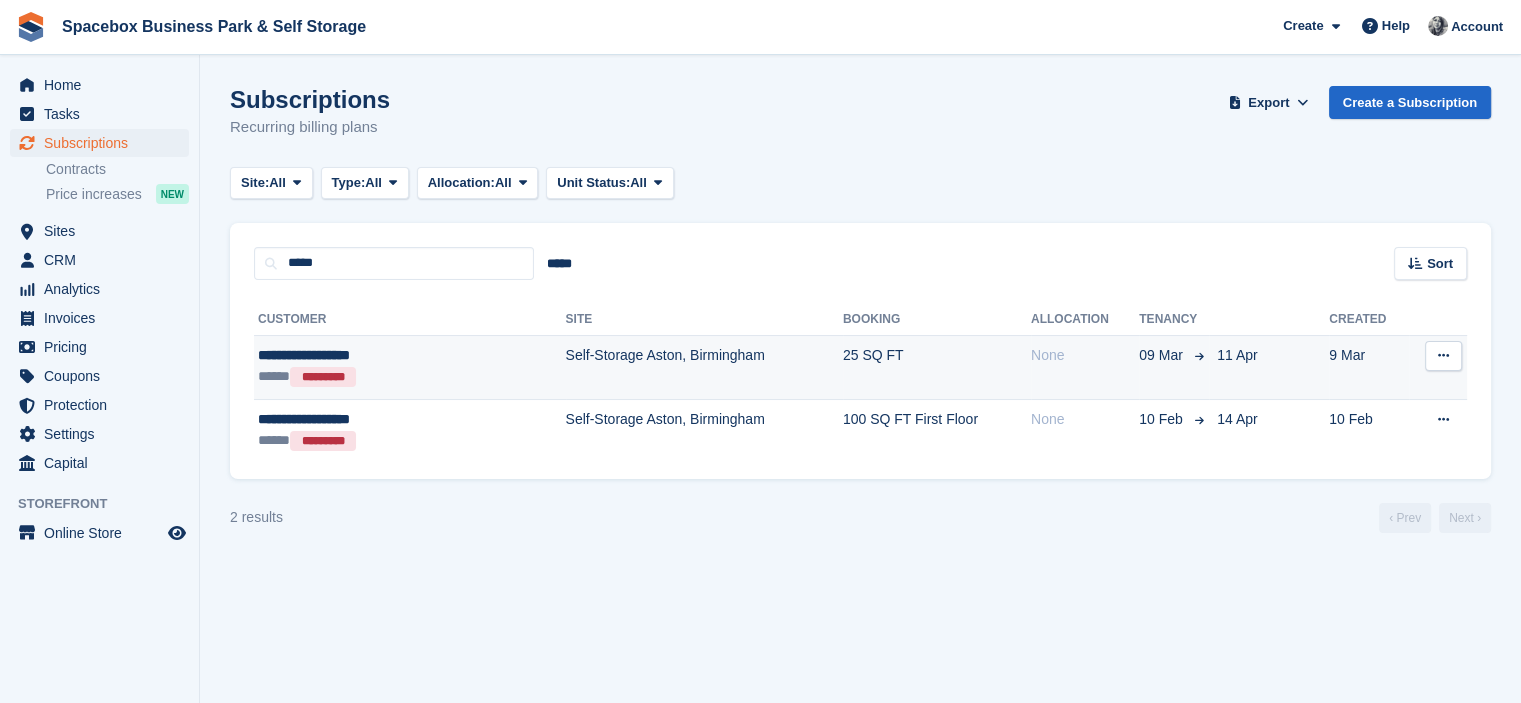 click on "Self-Storage Aston, Birmingham" at bounding box center [704, 367] 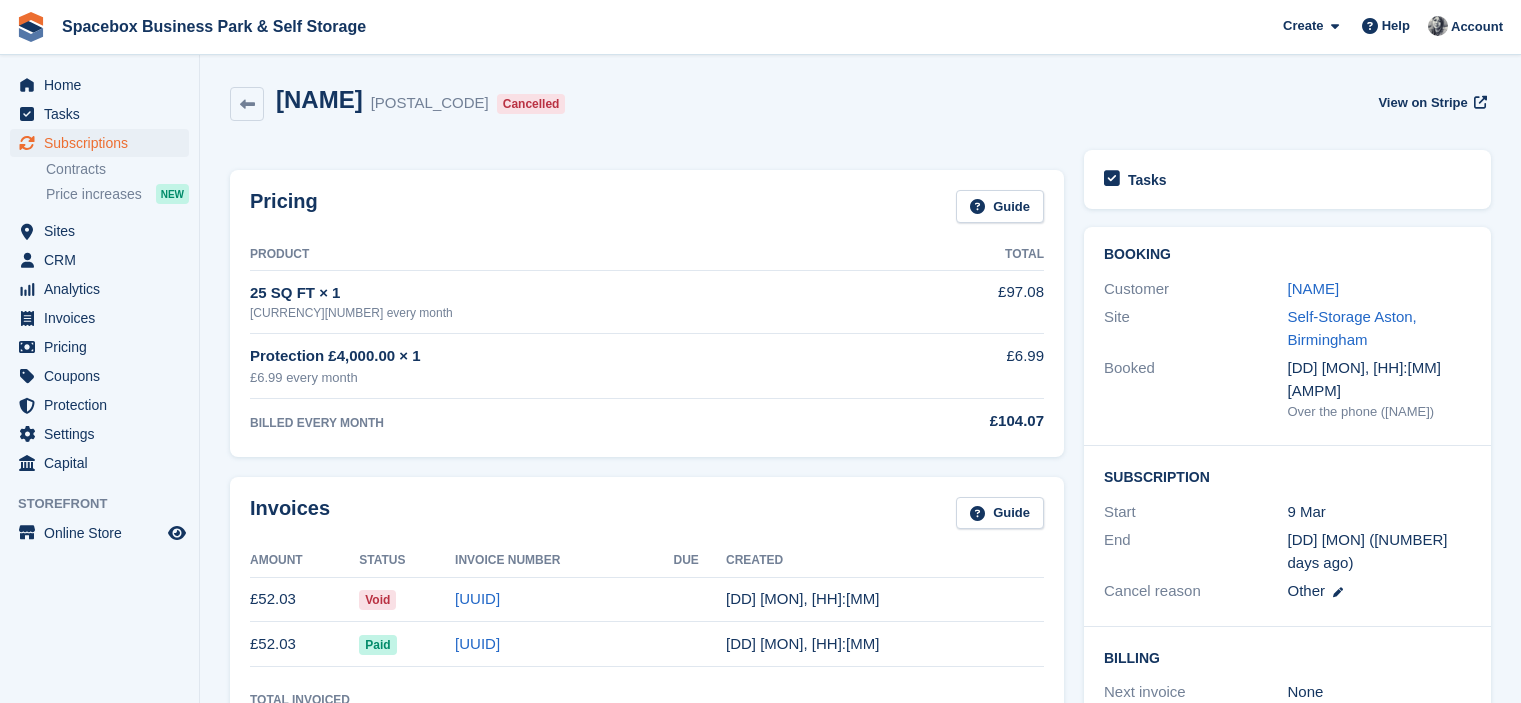 scroll, scrollTop: 0, scrollLeft: 0, axis: both 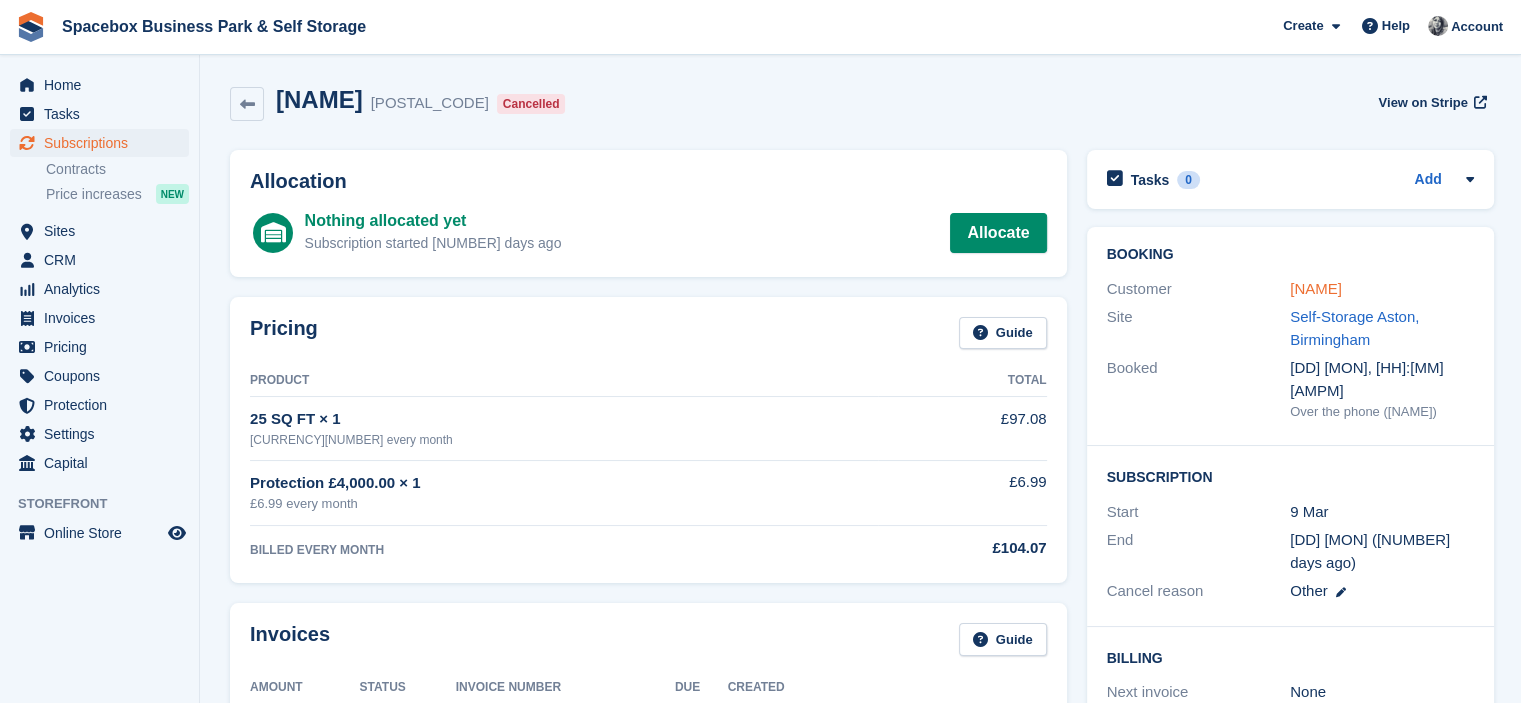 click on "[FIRST] [LAST] [LAST]" at bounding box center [1316, 288] 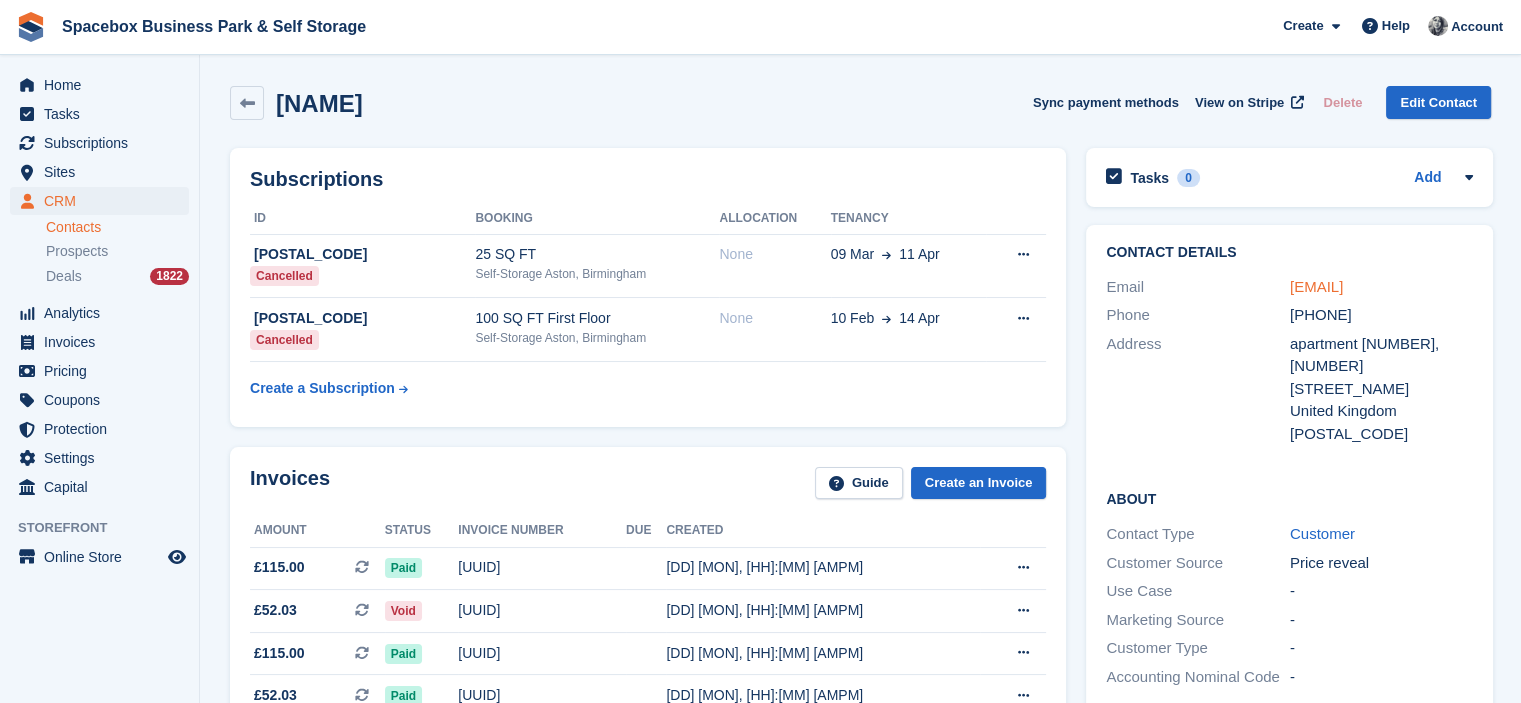 drag, startPoint x: 1322, startPoint y: 314, endPoint x: 1288, endPoint y: 295, distance: 38.948685 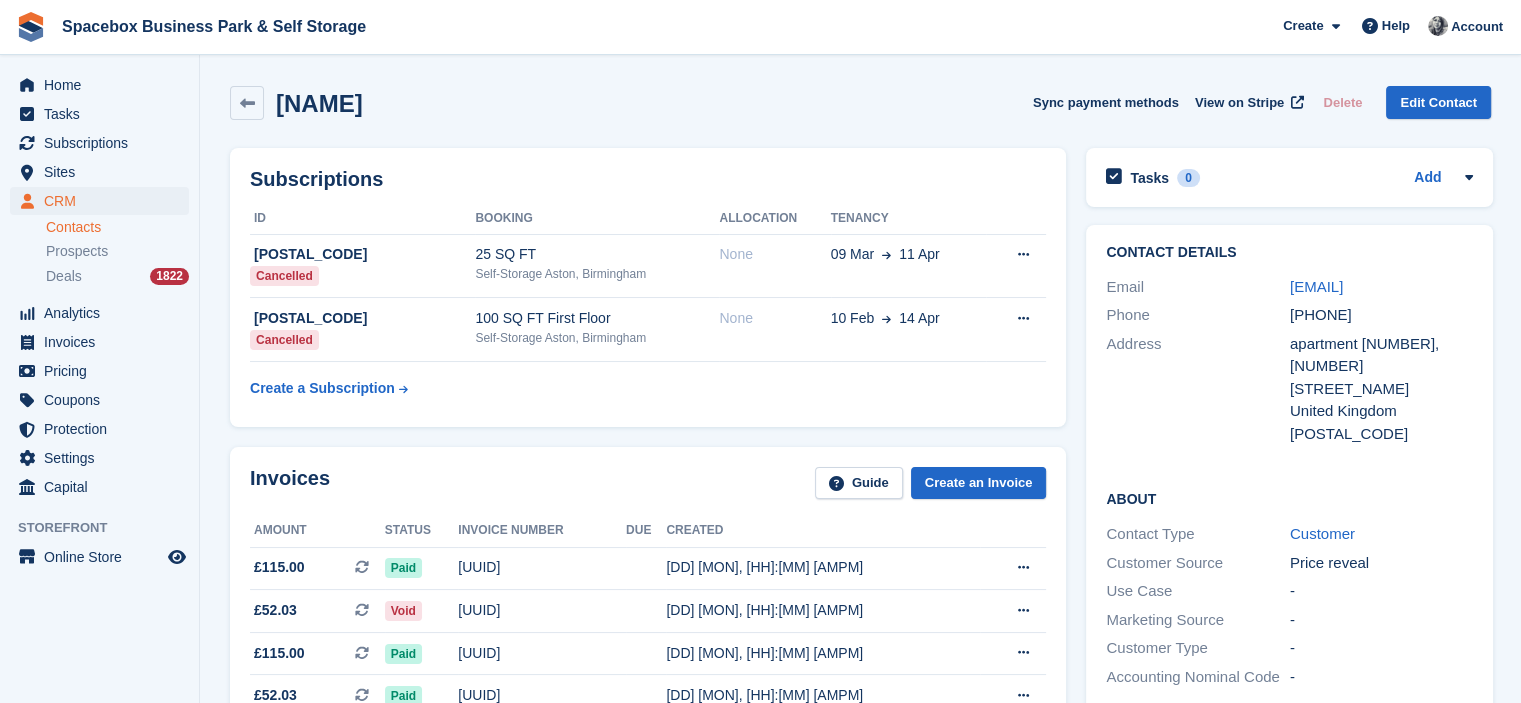 drag, startPoint x: 1313, startPoint y: 339, endPoint x: 1399, endPoint y: 323, distance: 87.47571 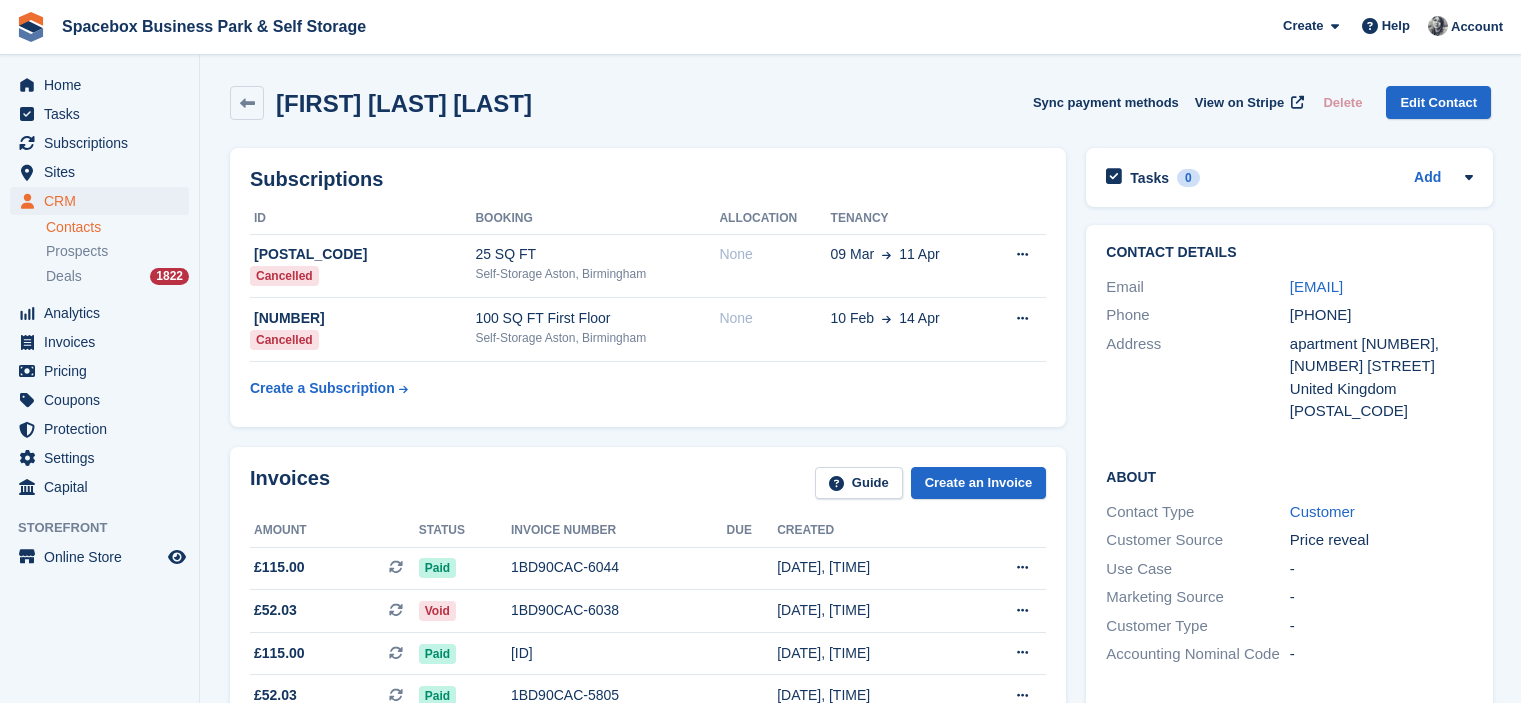 scroll, scrollTop: 0, scrollLeft: 0, axis: both 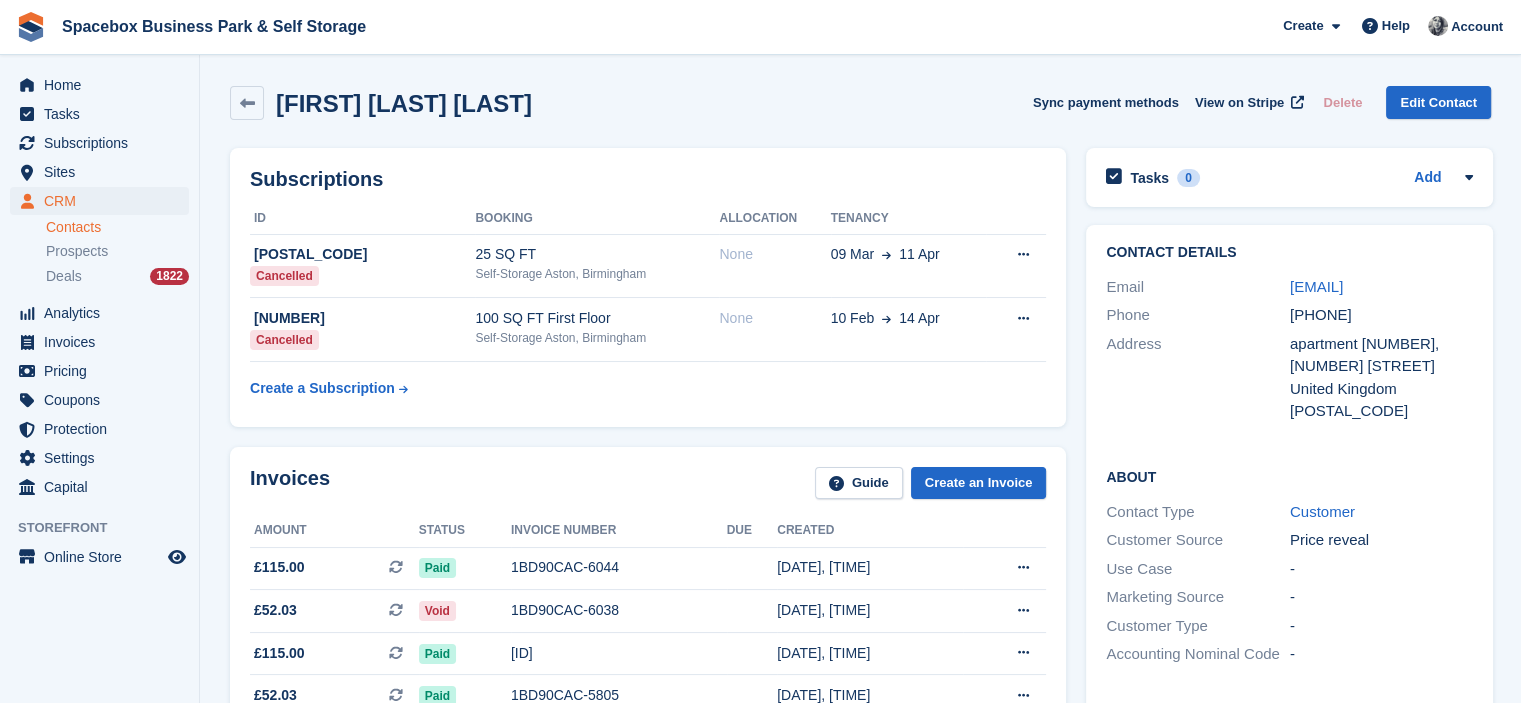 click on "Contacts" at bounding box center [117, 227] 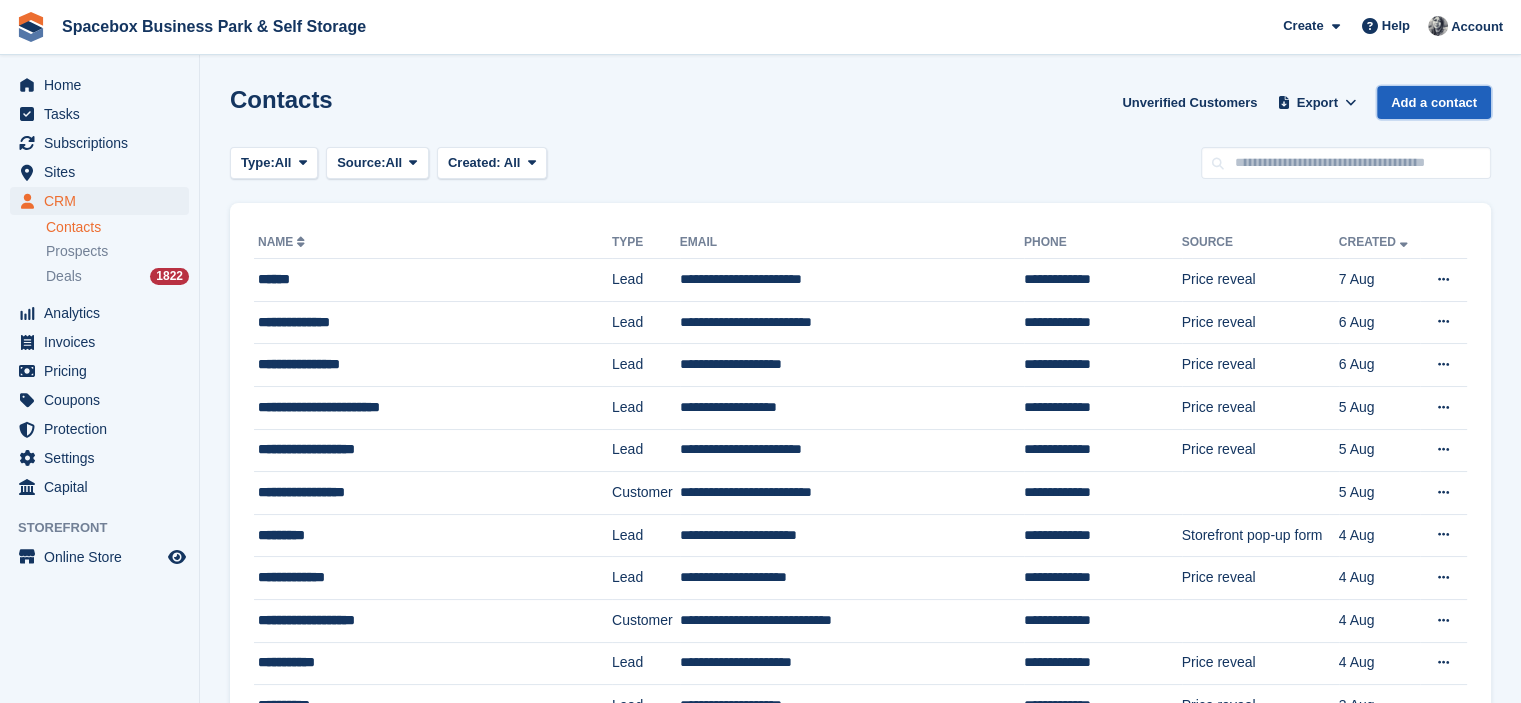 click on "Add a contact" at bounding box center [1434, 102] 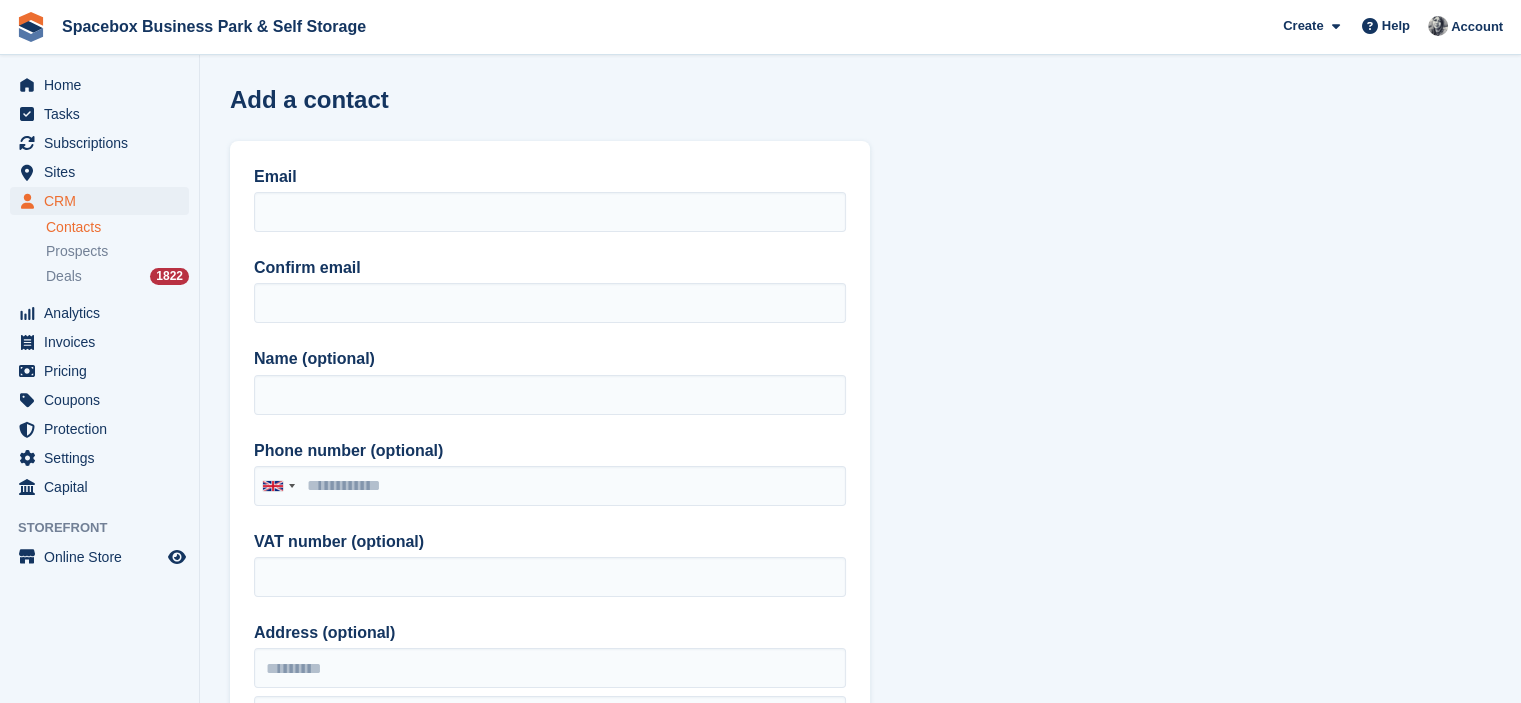 click on "Email" at bounding box center (550, 198) 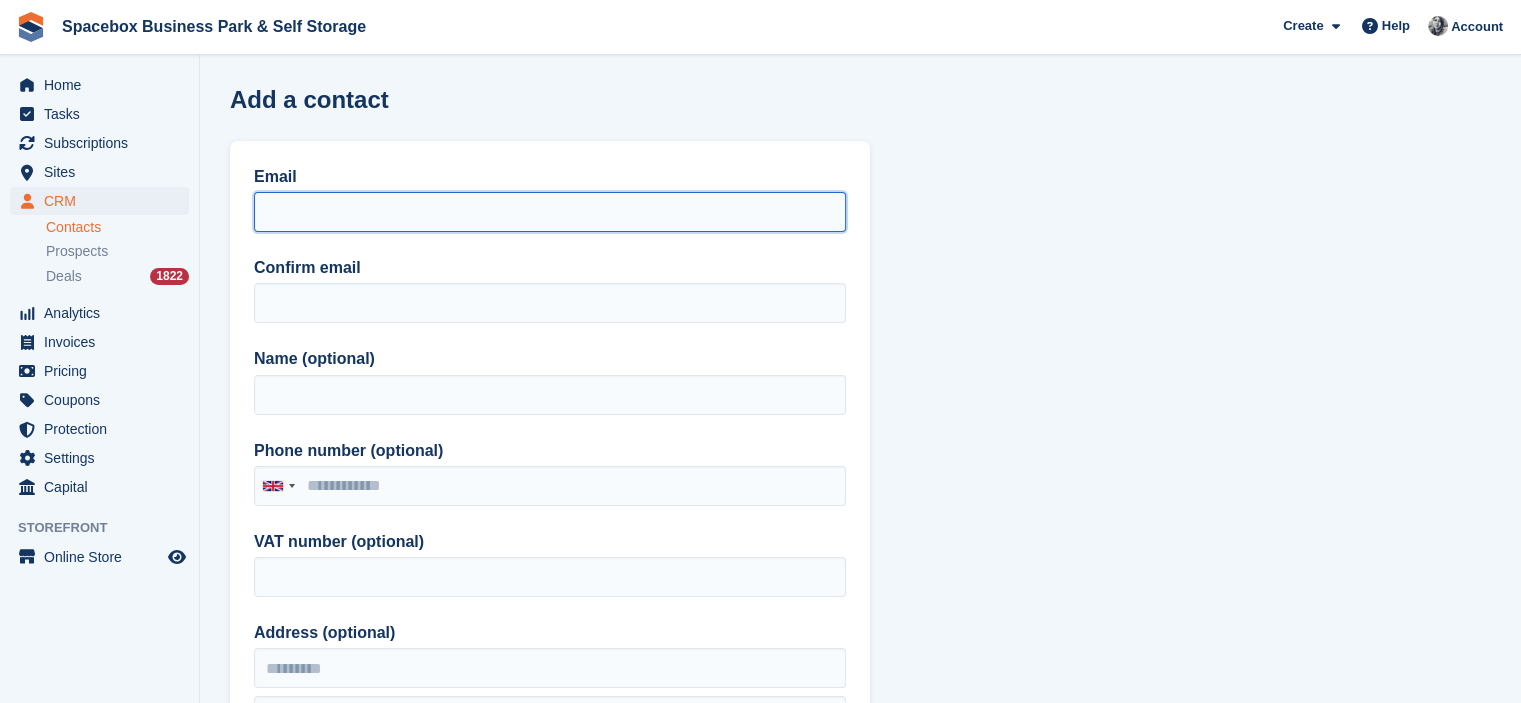 click on "Email" at bounding box center (550, 212) 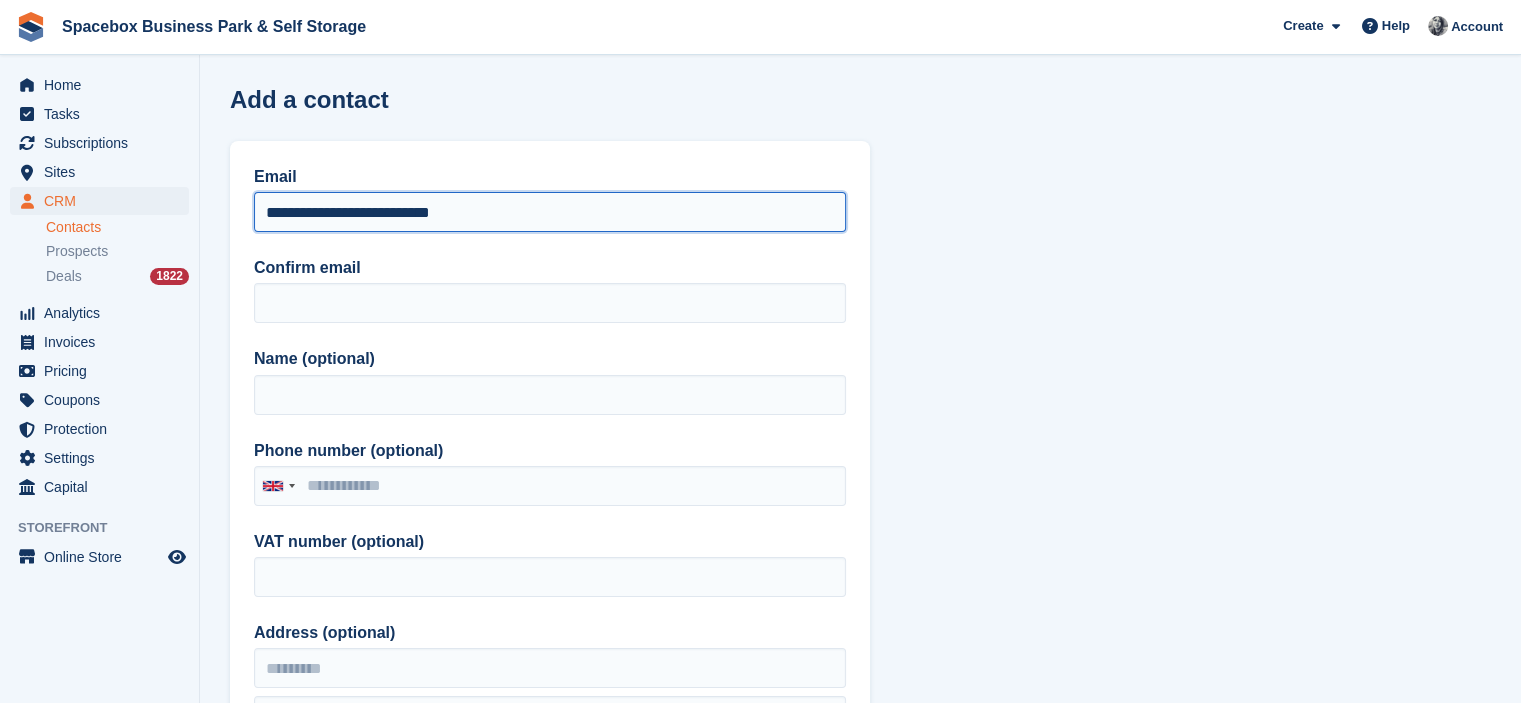 type on "**********" 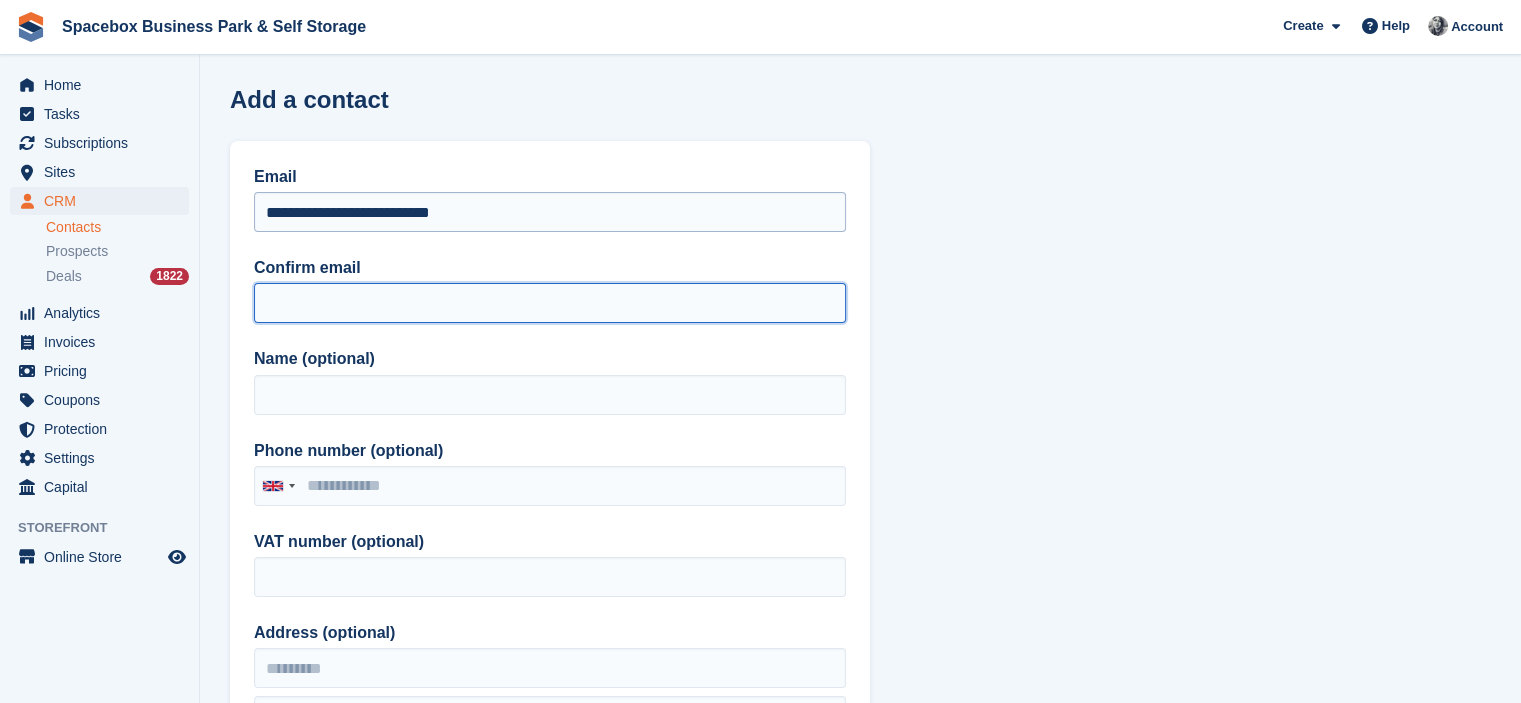 paste on "**********" 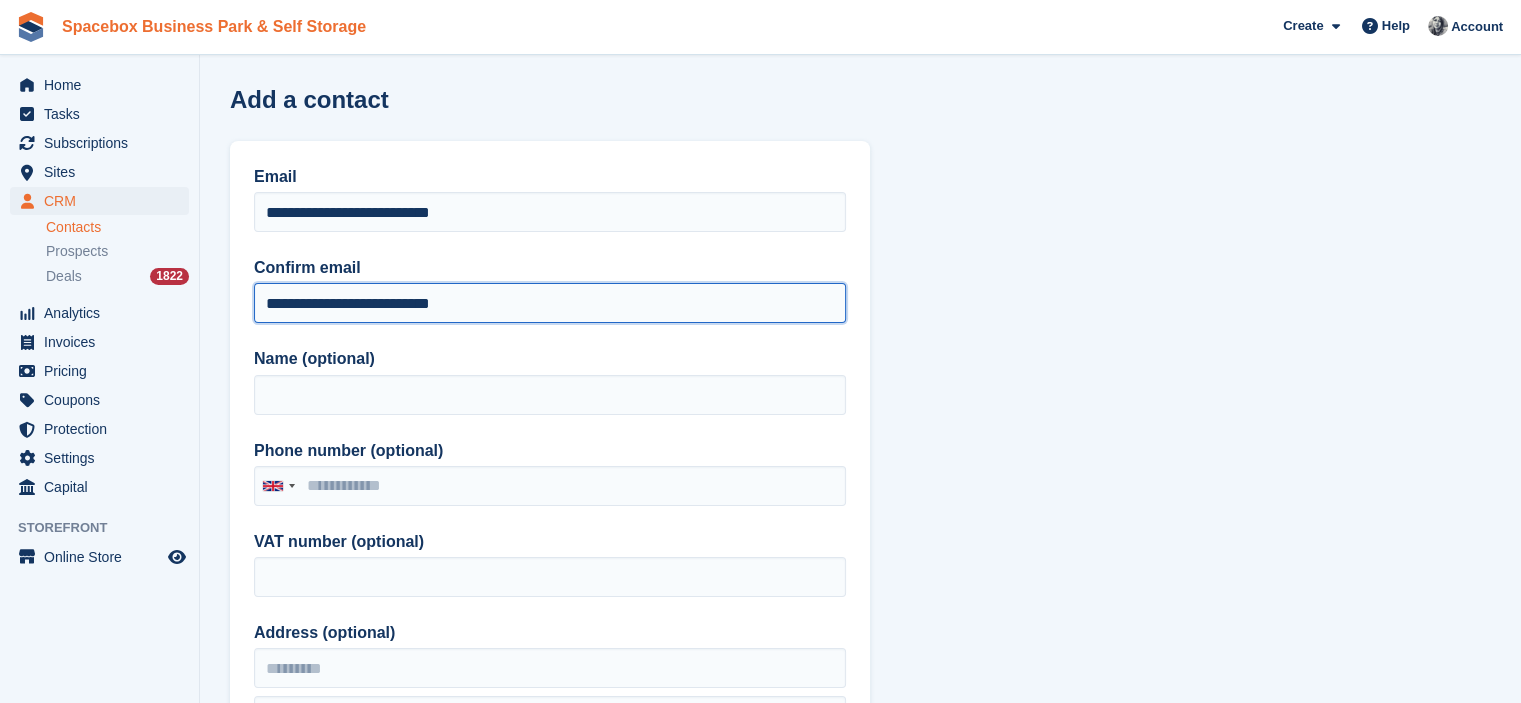 type on "**********" 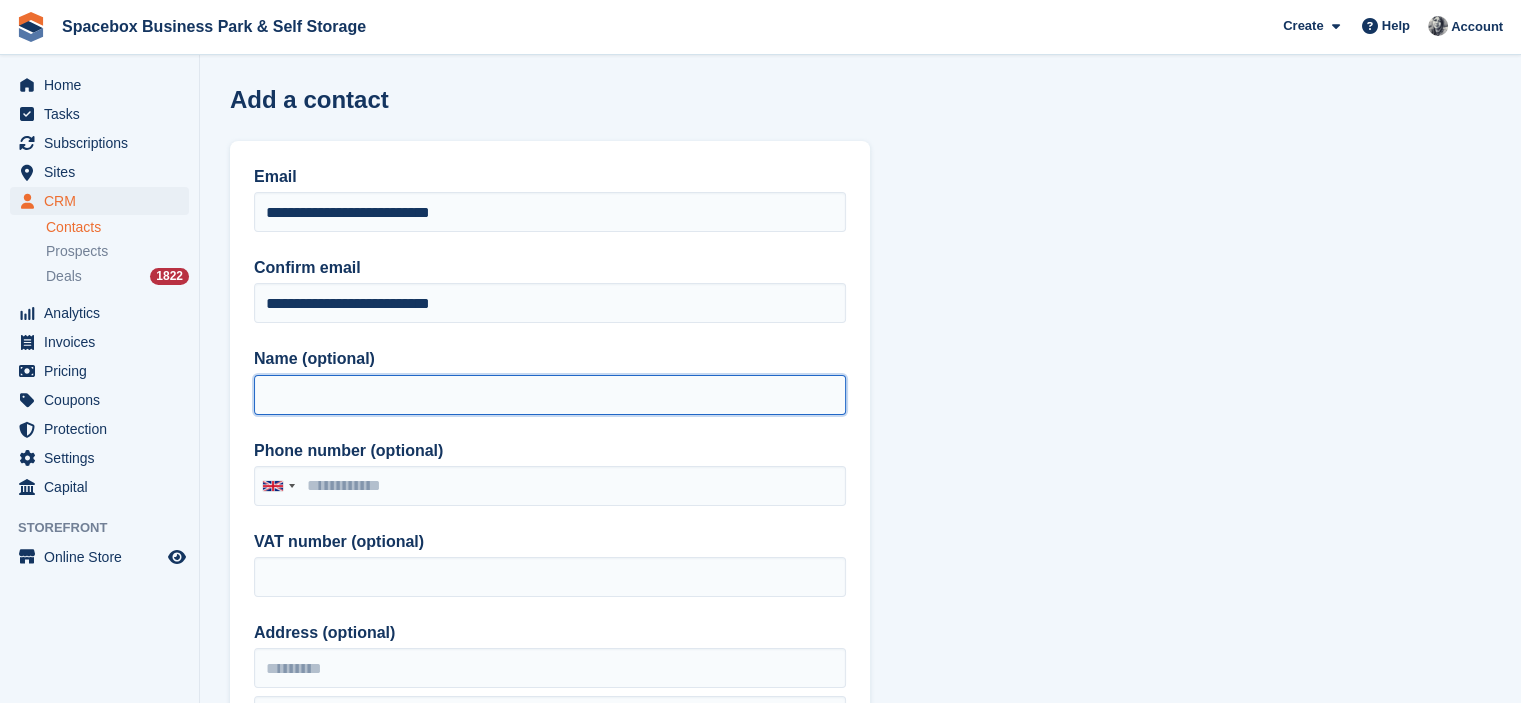 click on "Name (optional)" at bounding box center [550, 395] 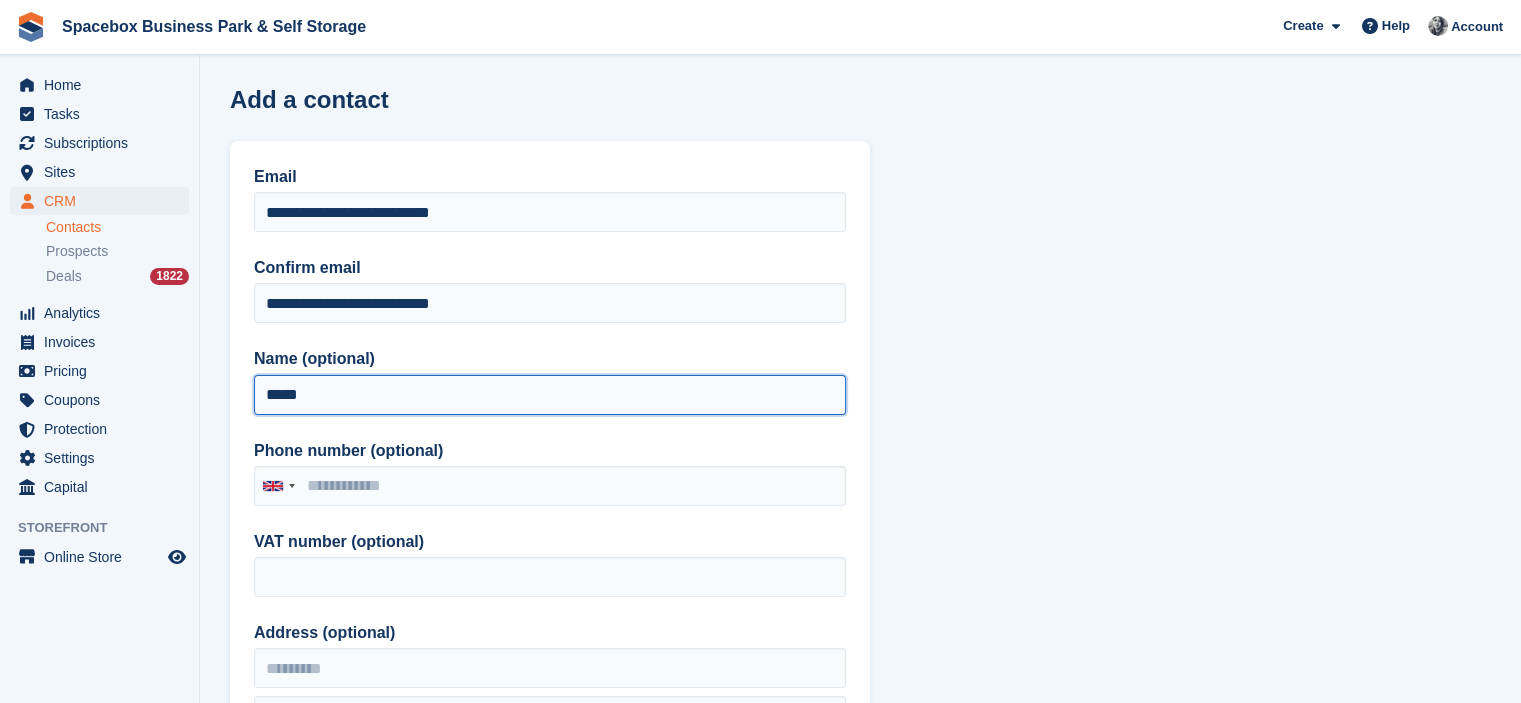 type on "*****" 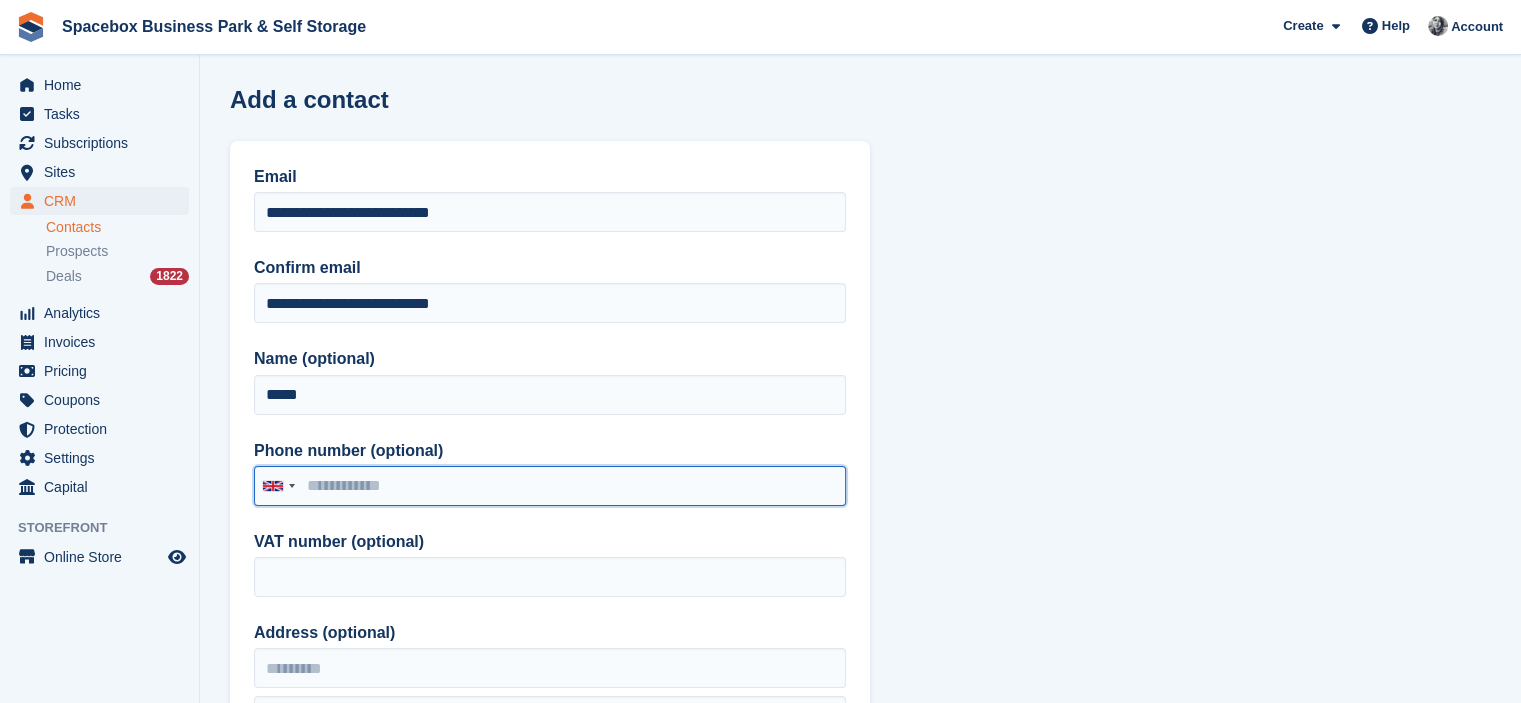 click on "Phone number (optional)" at bounding box center [550, 486] 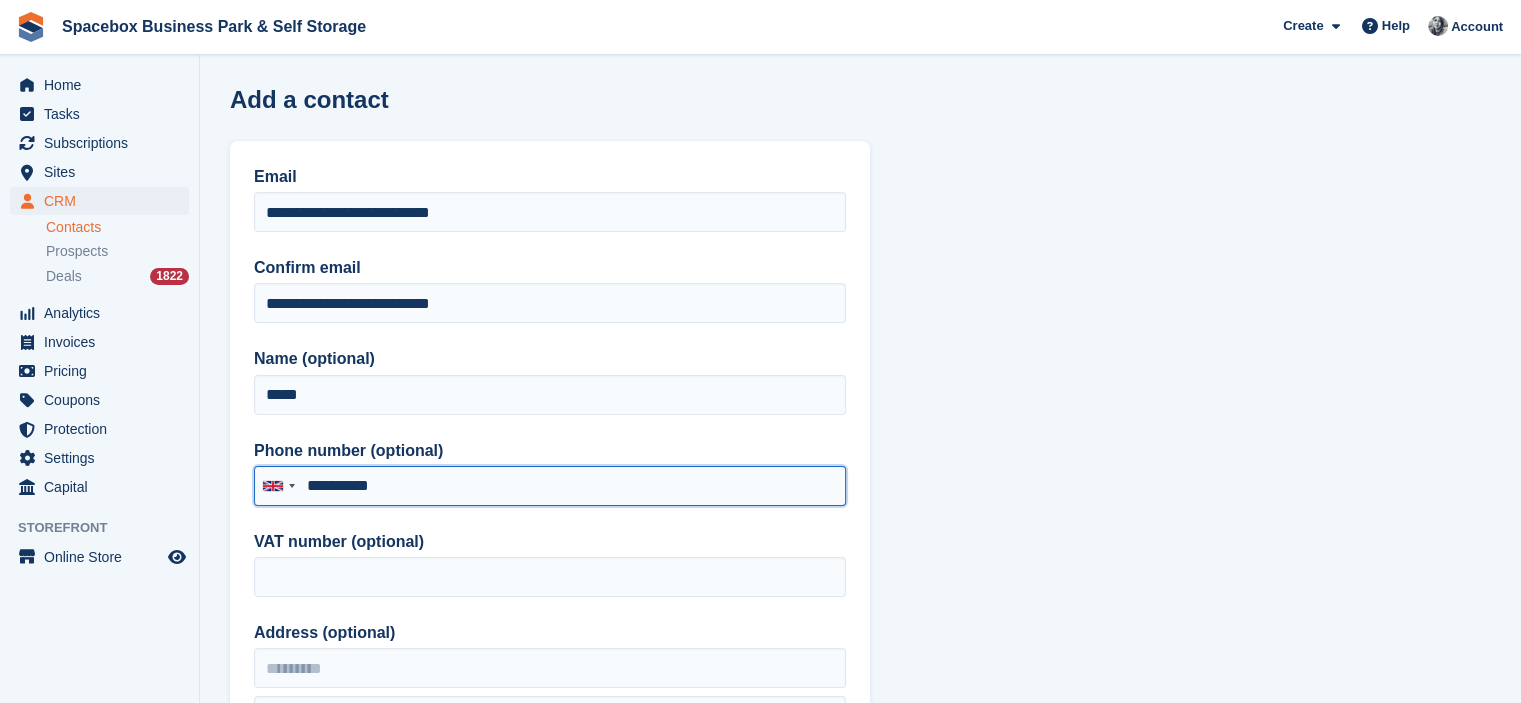 click on "**********" at bounding box center [550, 486] 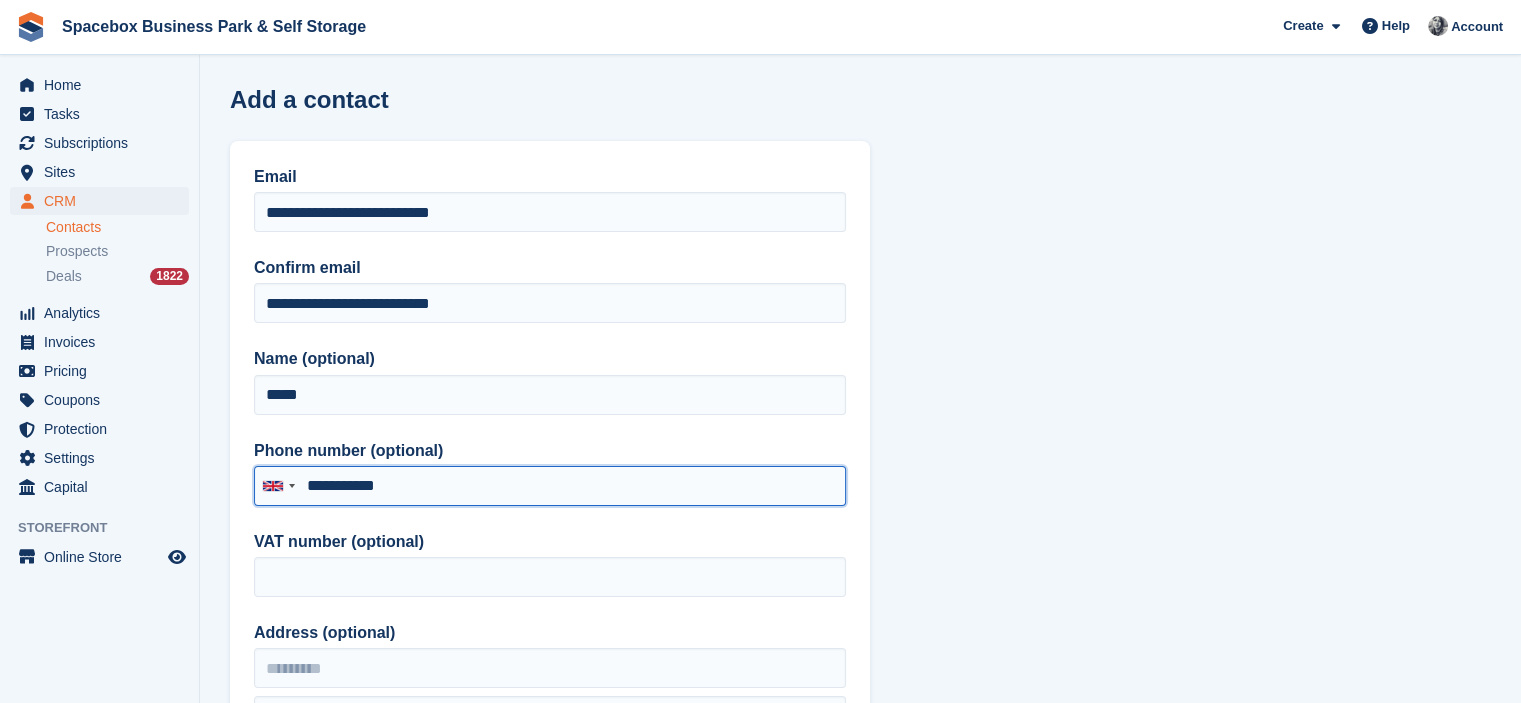 type on "**********" 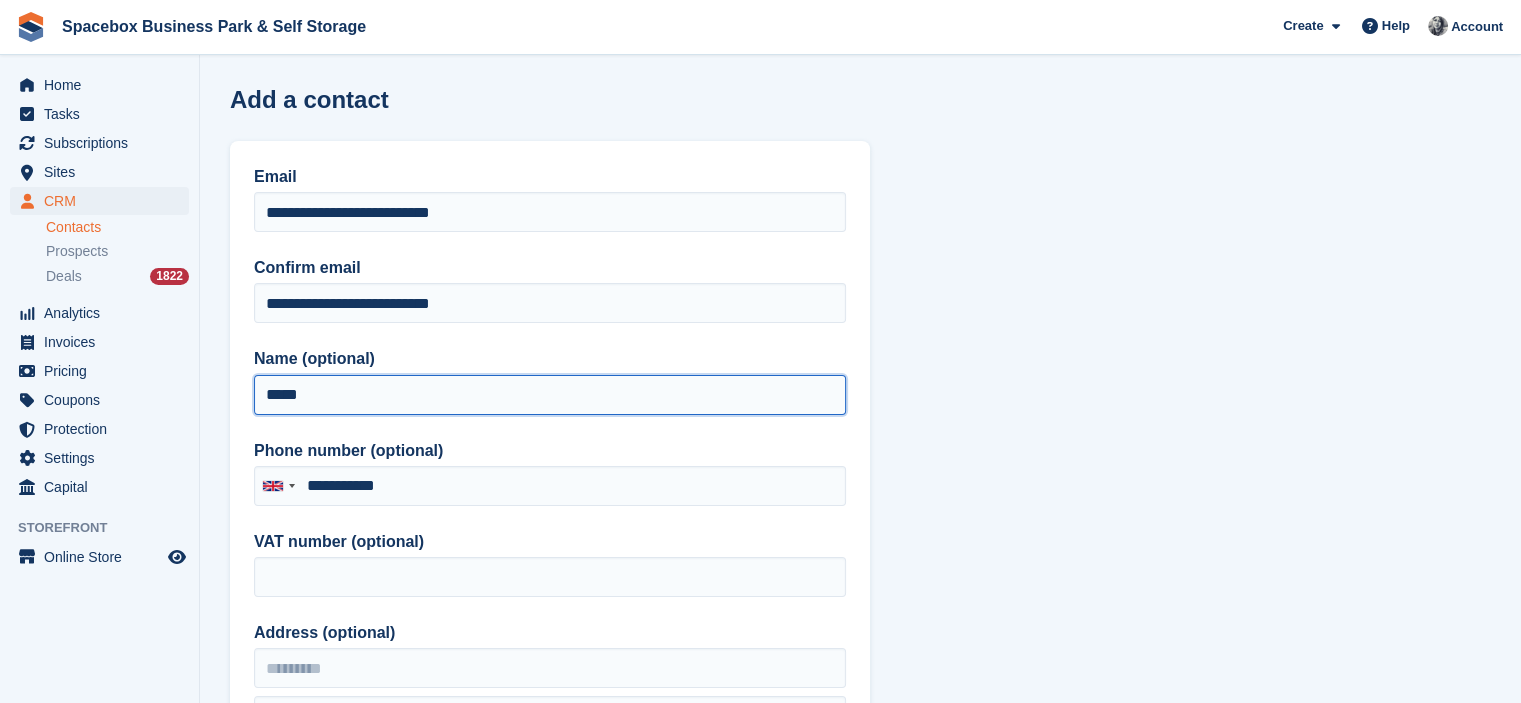 click on "*****" at bounding box center (550, 395) 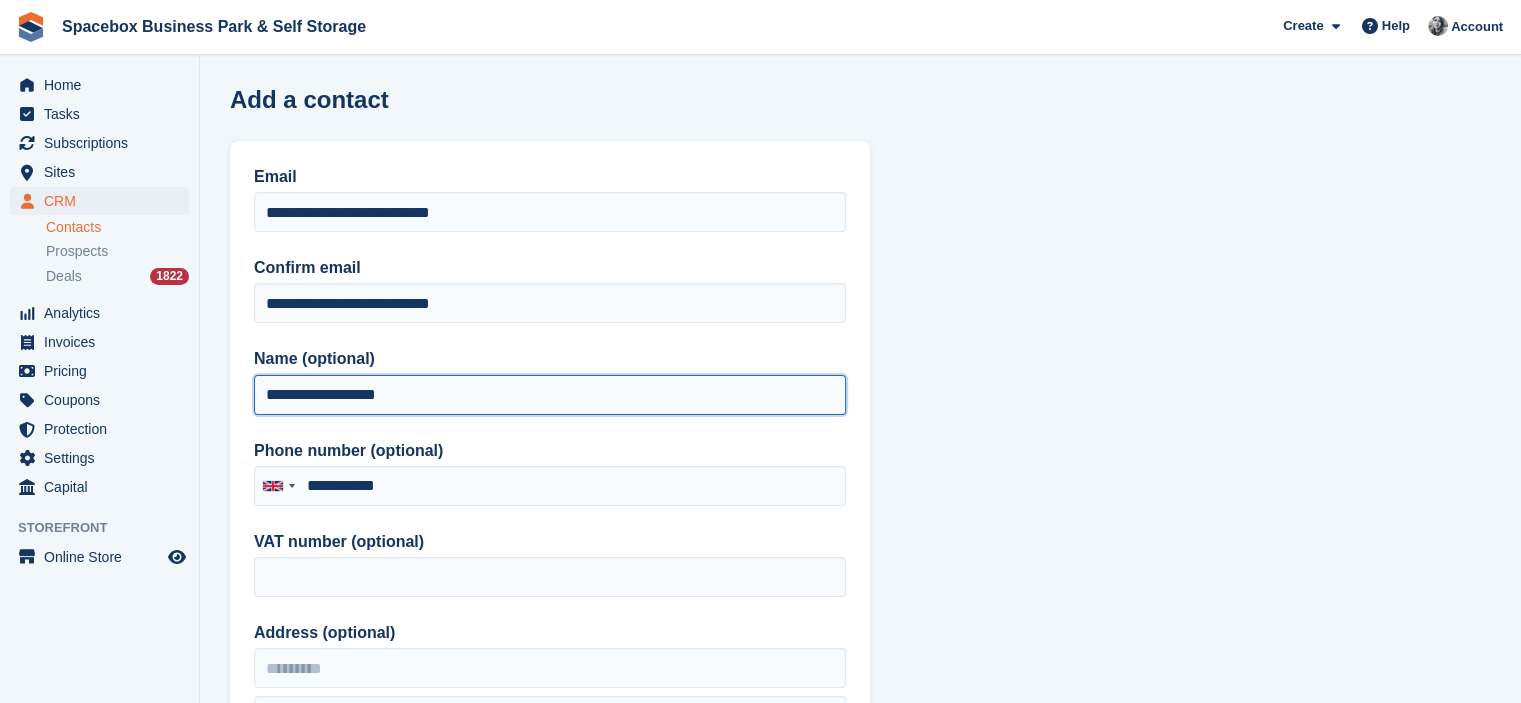 type on "**********" 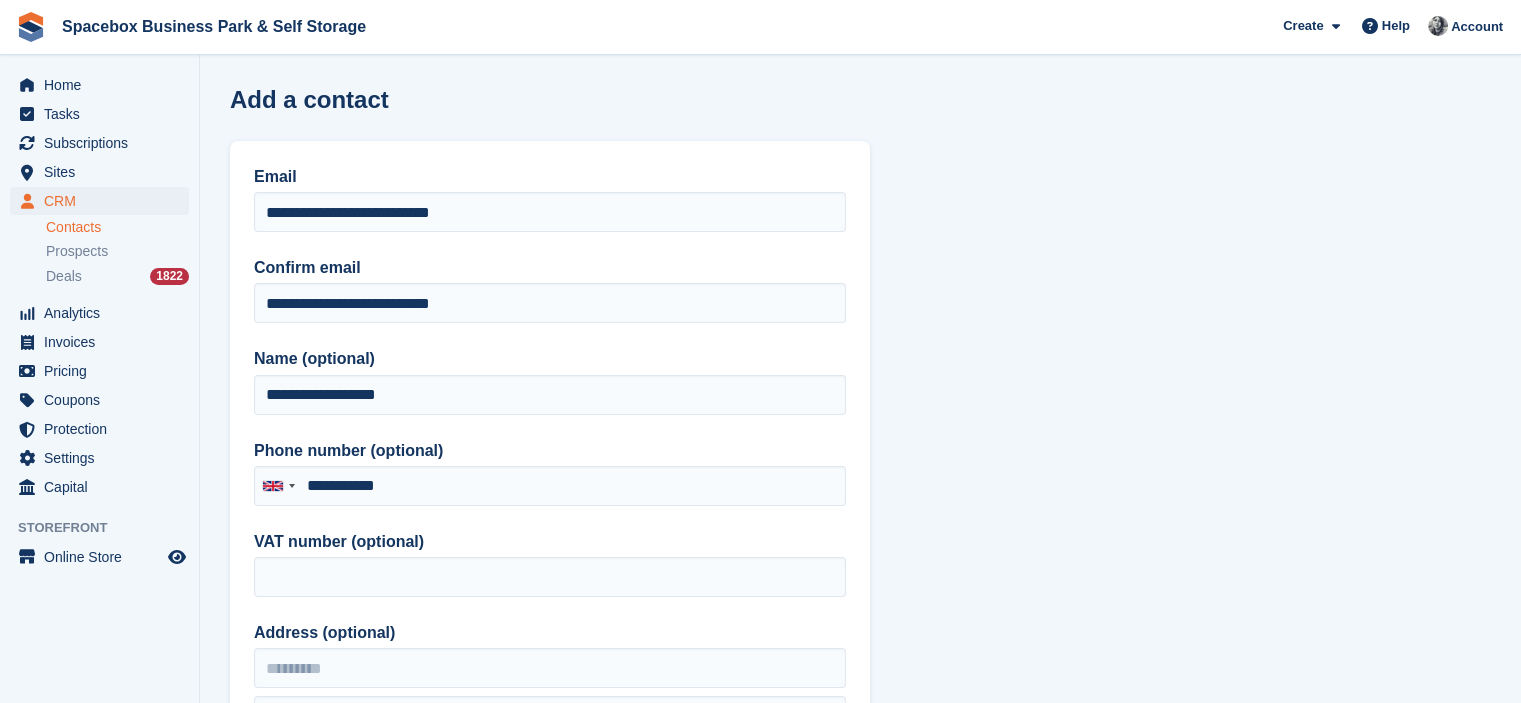 click on "**********" at bounding box center [860, 881] 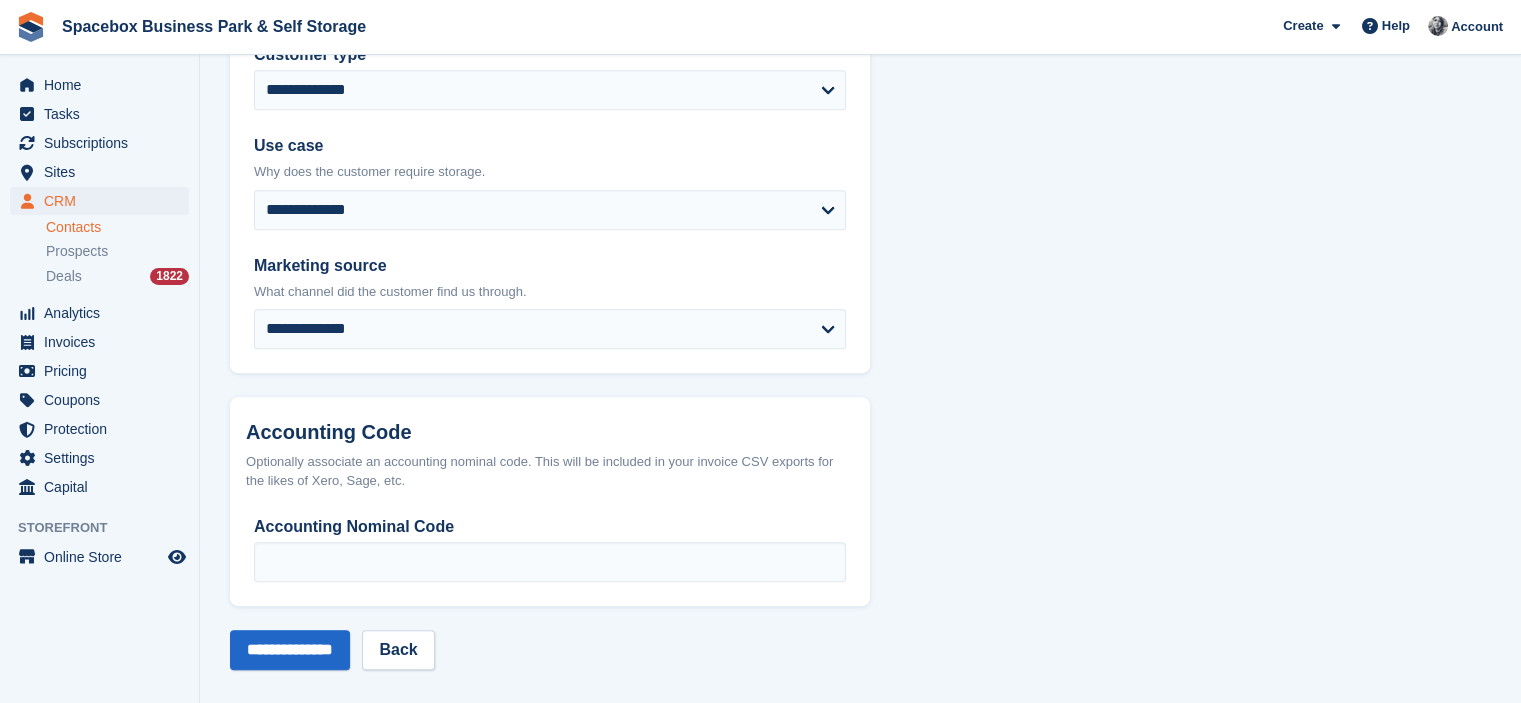 scroll, scrollTop: 1060, scrollLeft: 0, axis: vertical 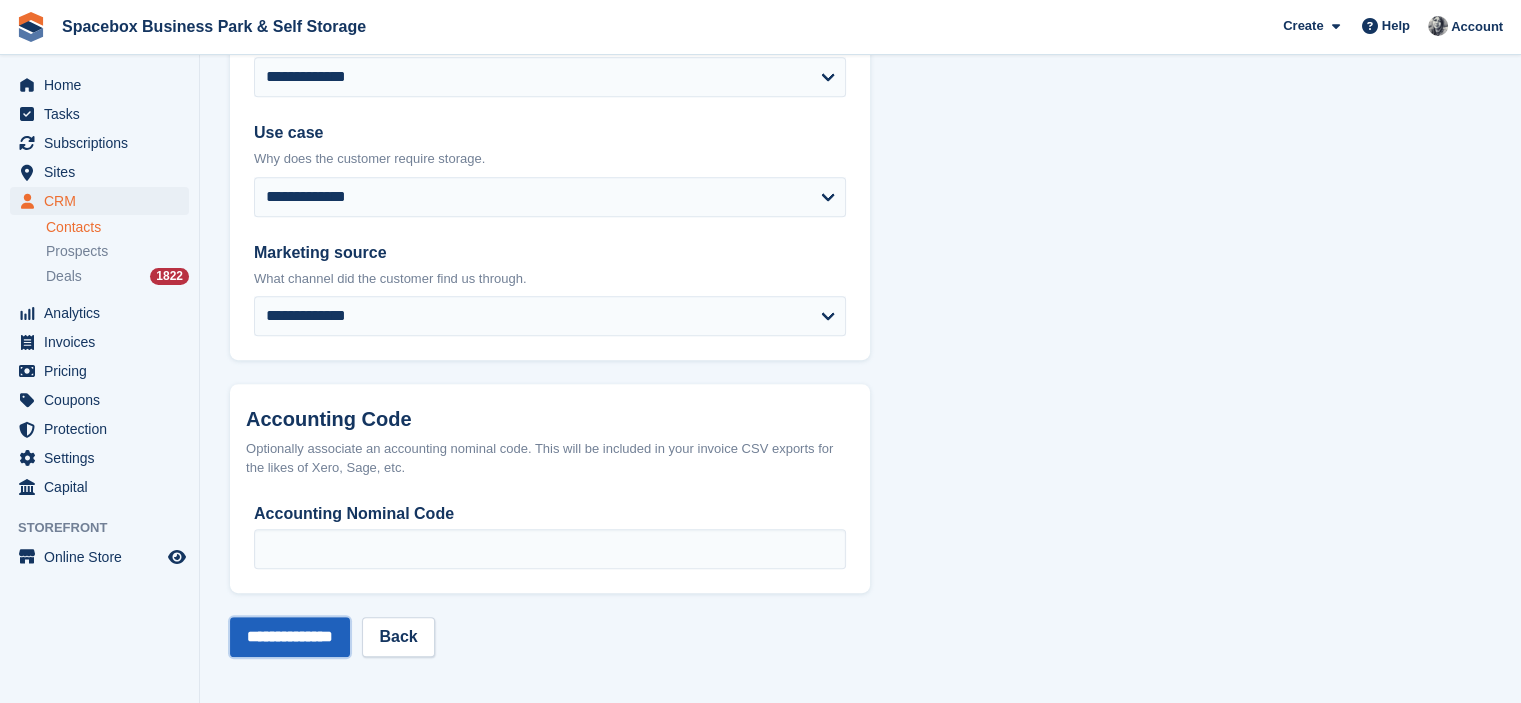 click on "**********" at bounding box center [290, 637] 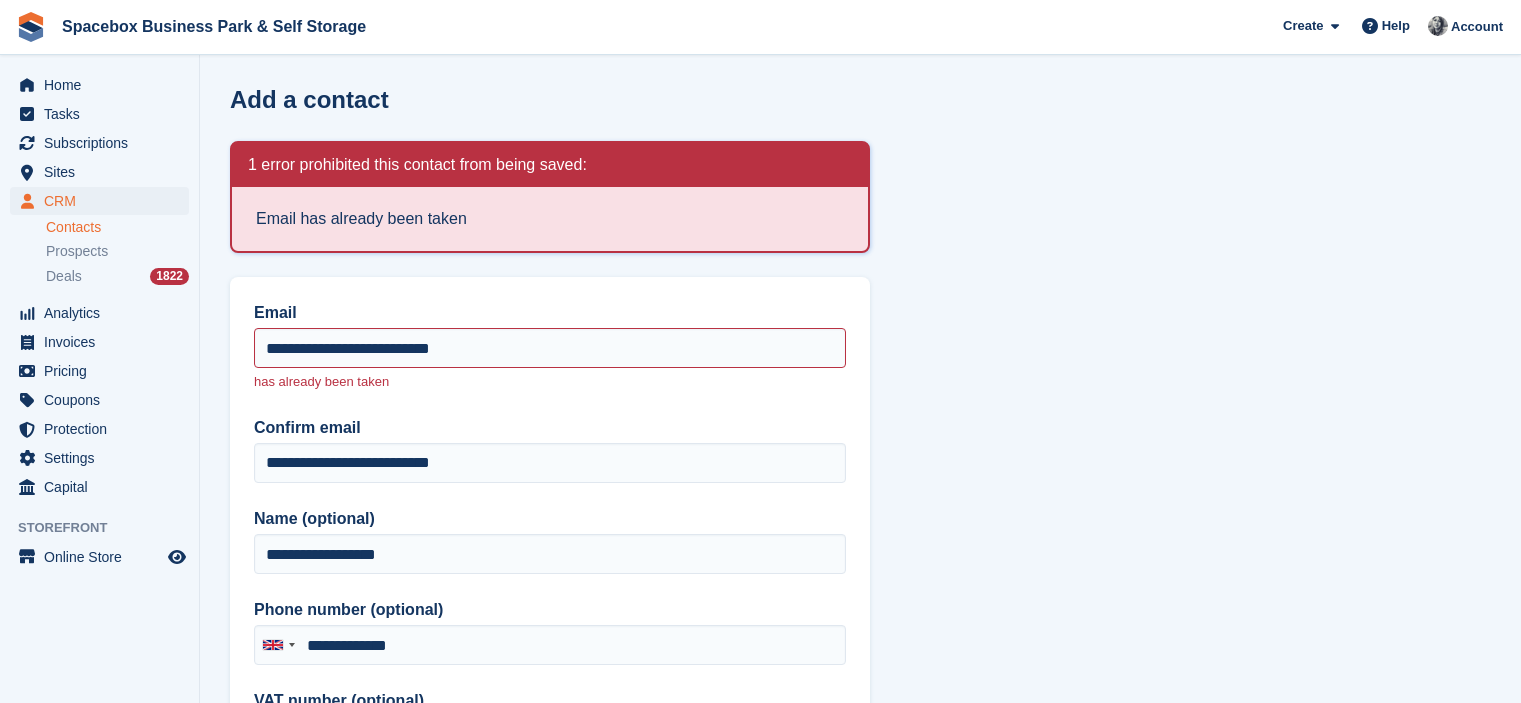 scroll, scrollTop: 0, scrollLeft: 0, axis: both 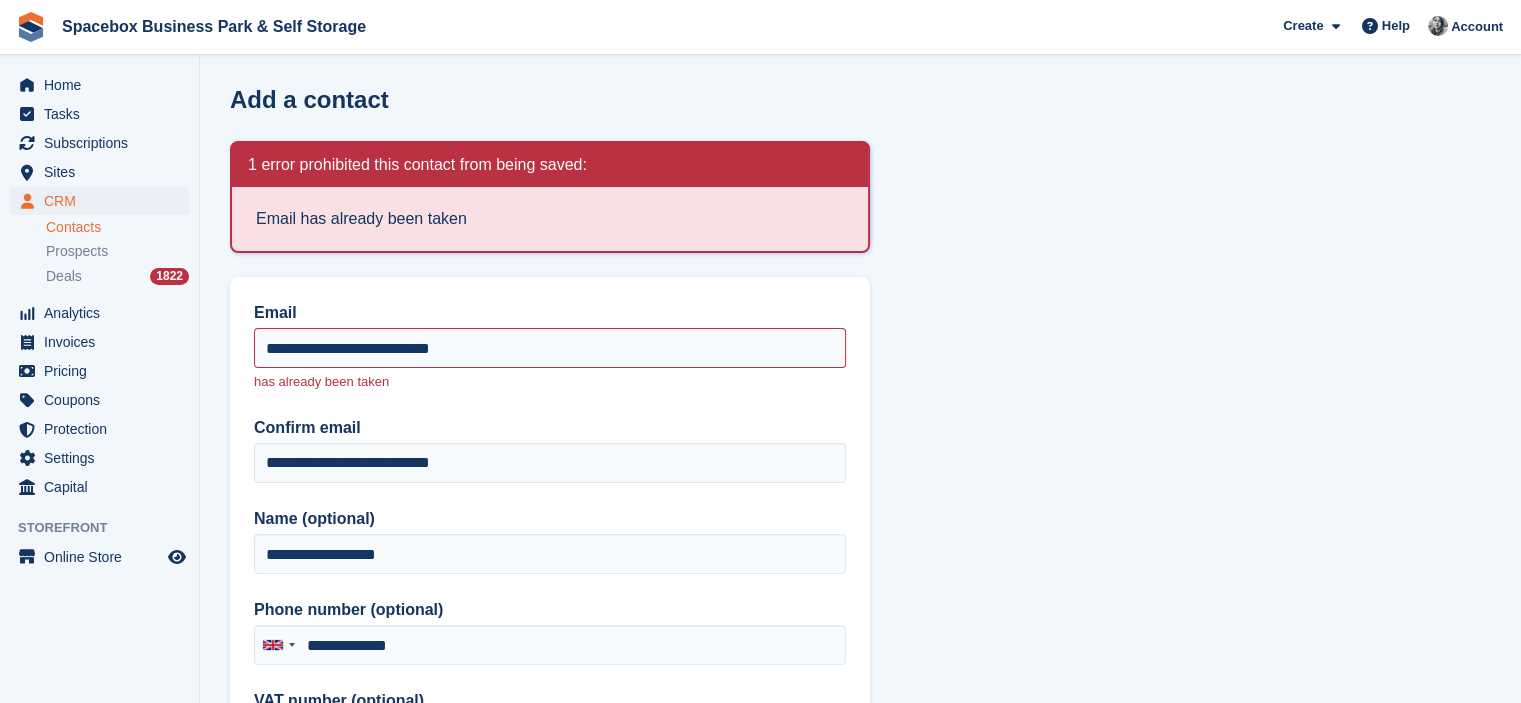 type on "**********" 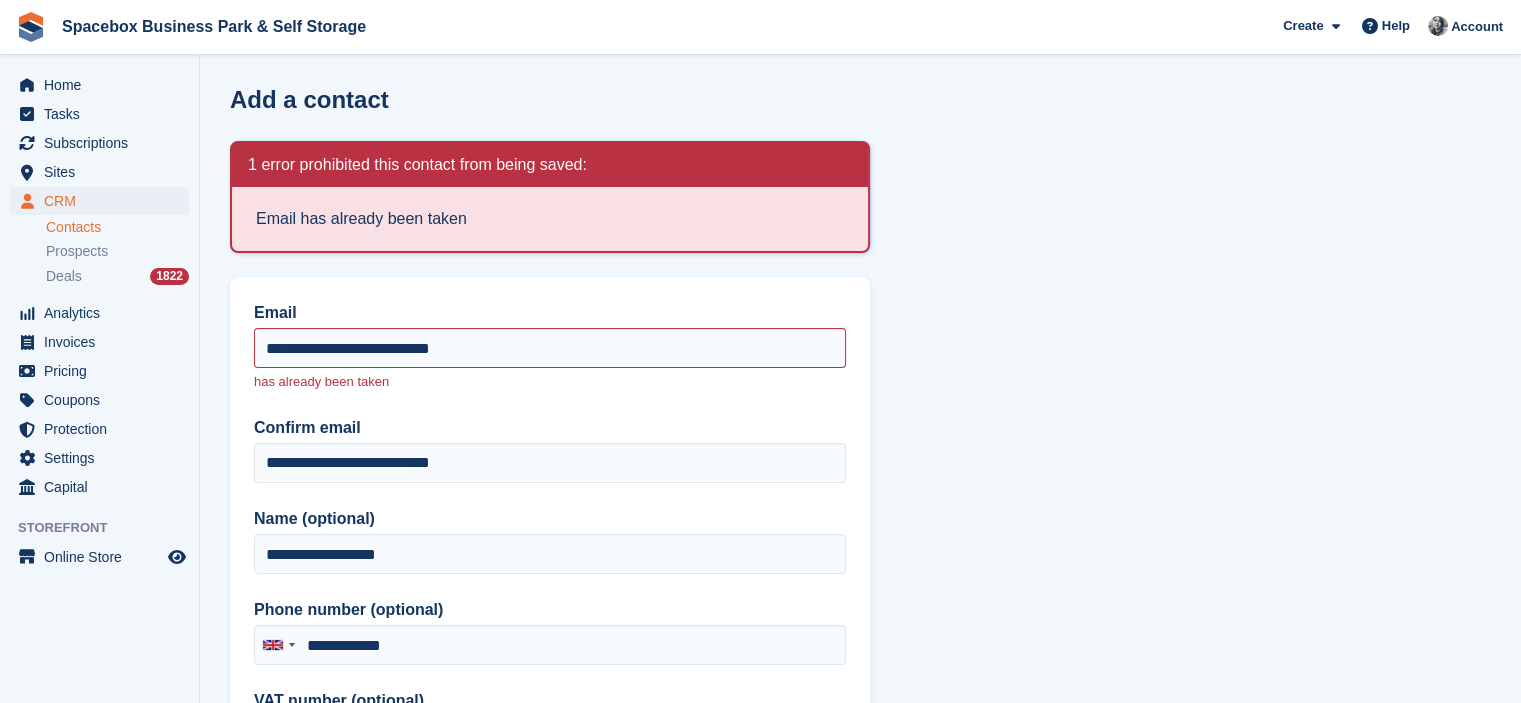 click on "Contacts" at bounding box center (117, 227) 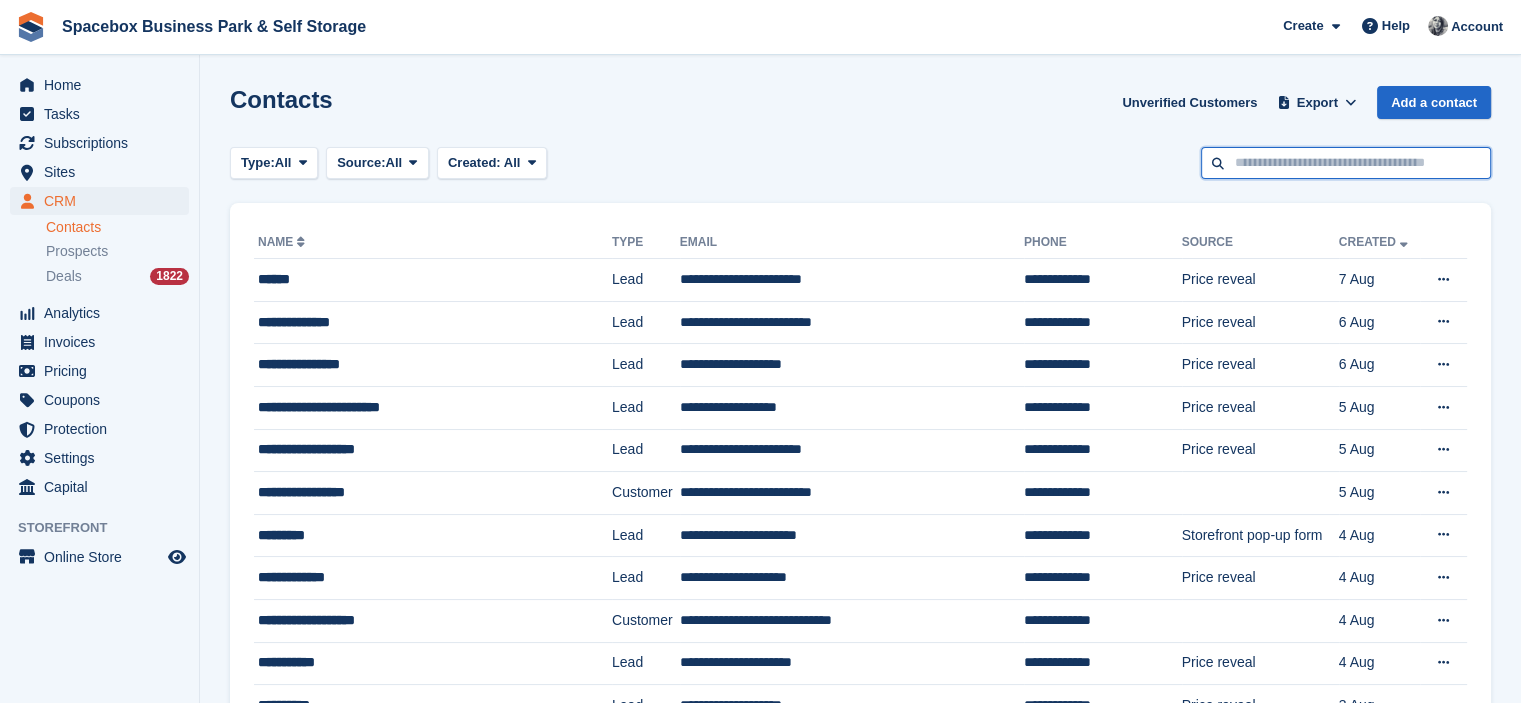click at bounding box center [1346, 163] 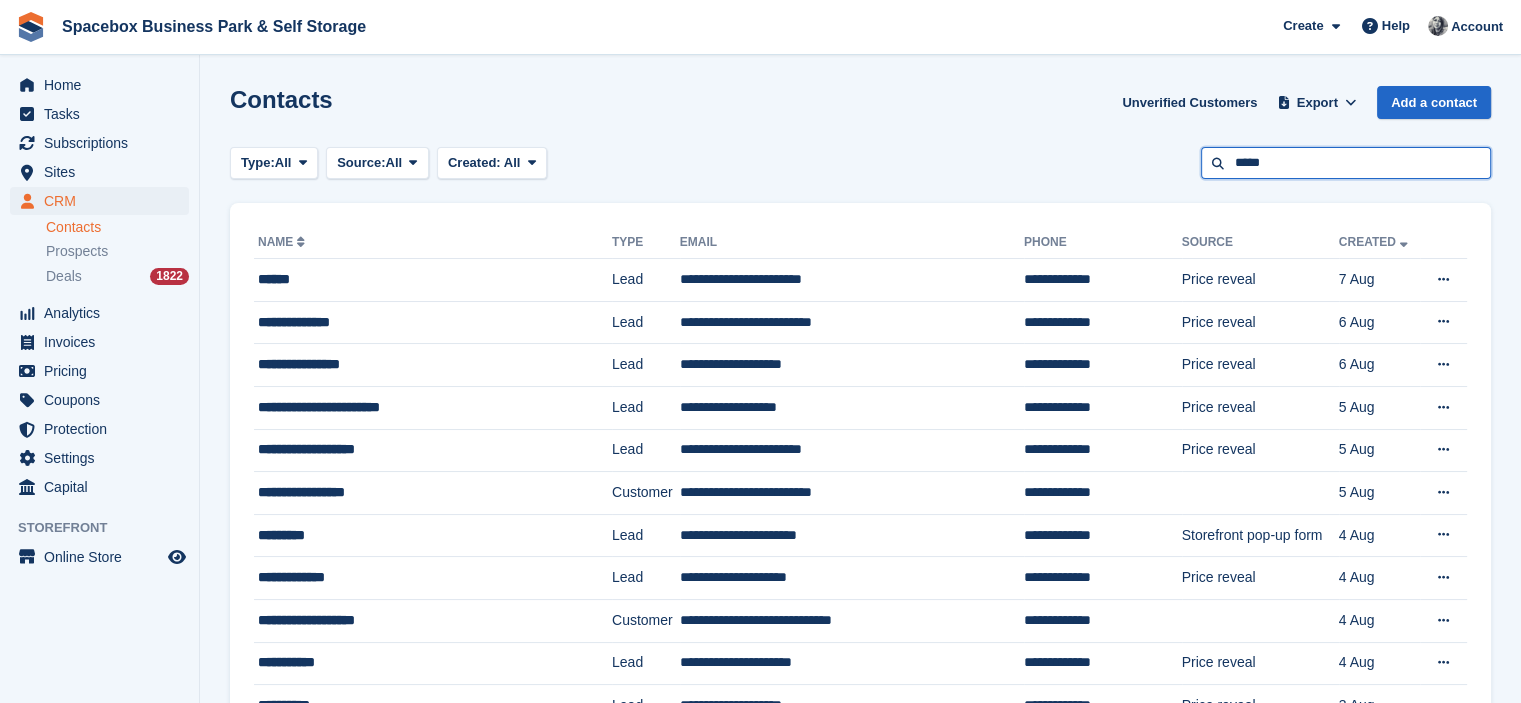 type on "*****" 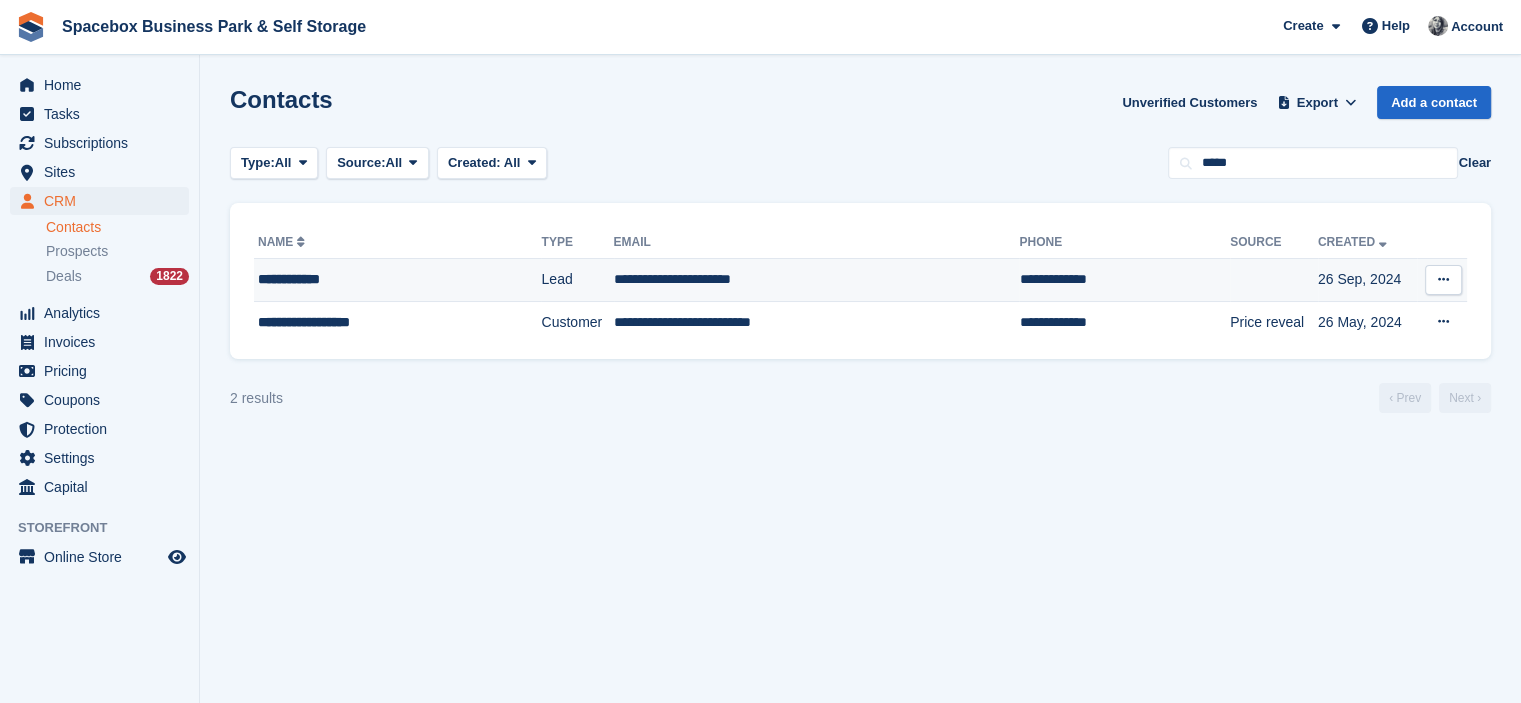 click at bounding box center (1443, 280) 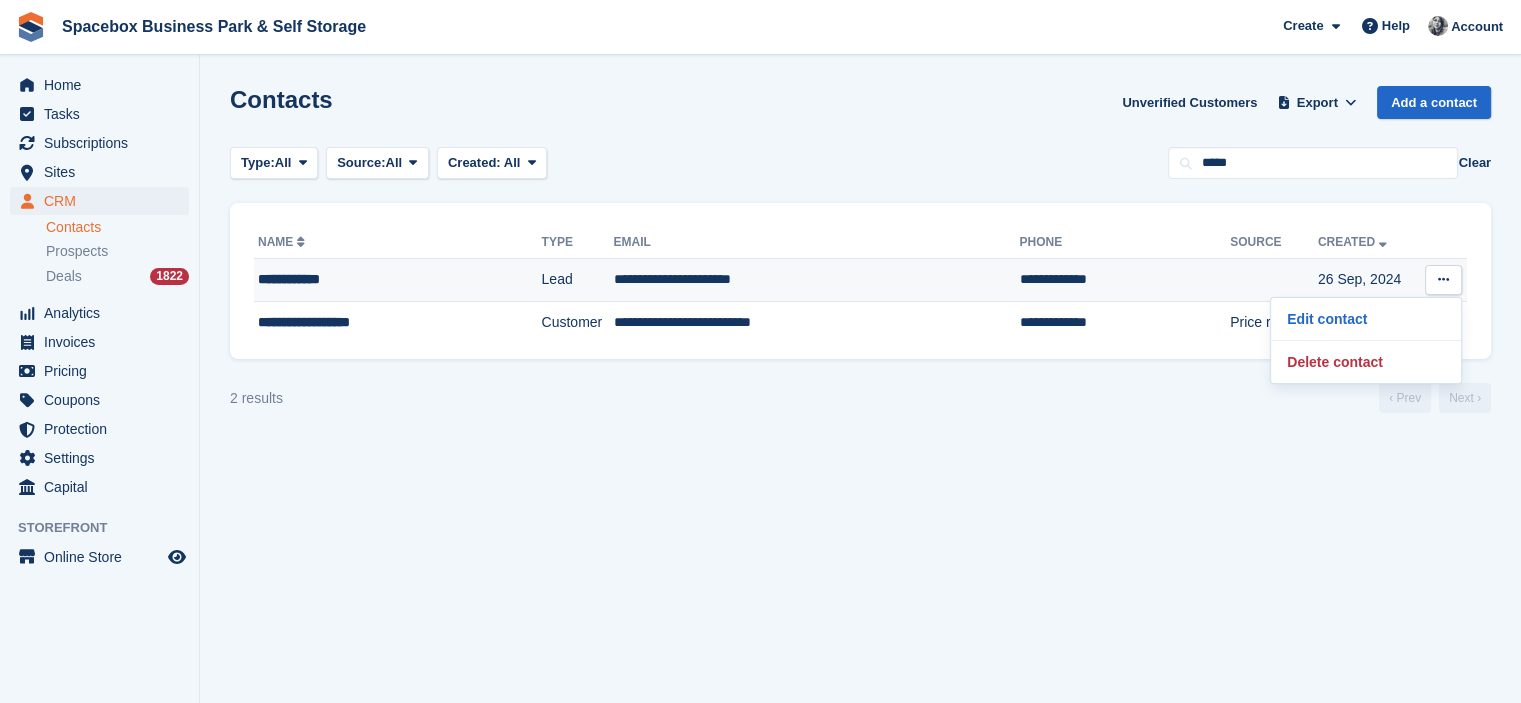click at bounding box center (1274, 280) 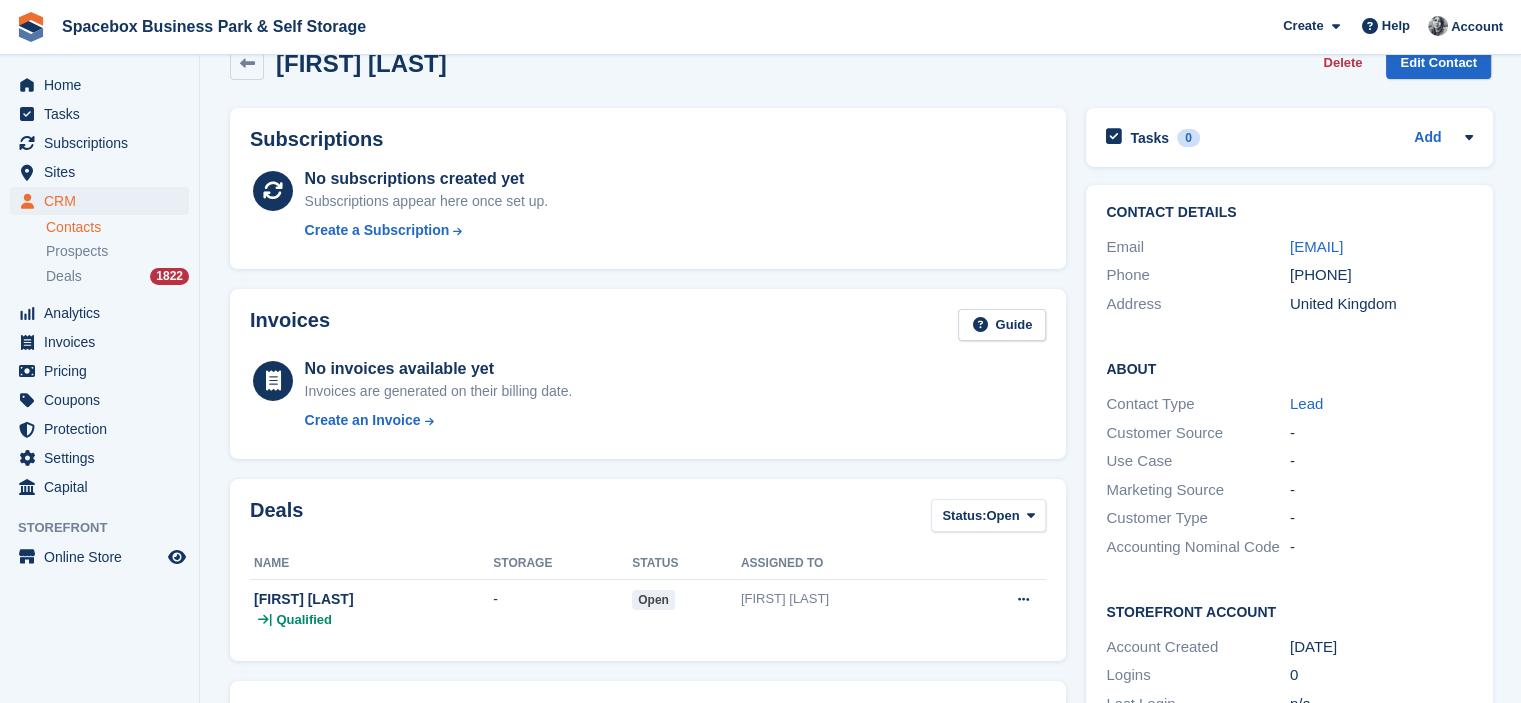 scroll, scrollTop: 80, scrollLeft: 0, axis: vertical 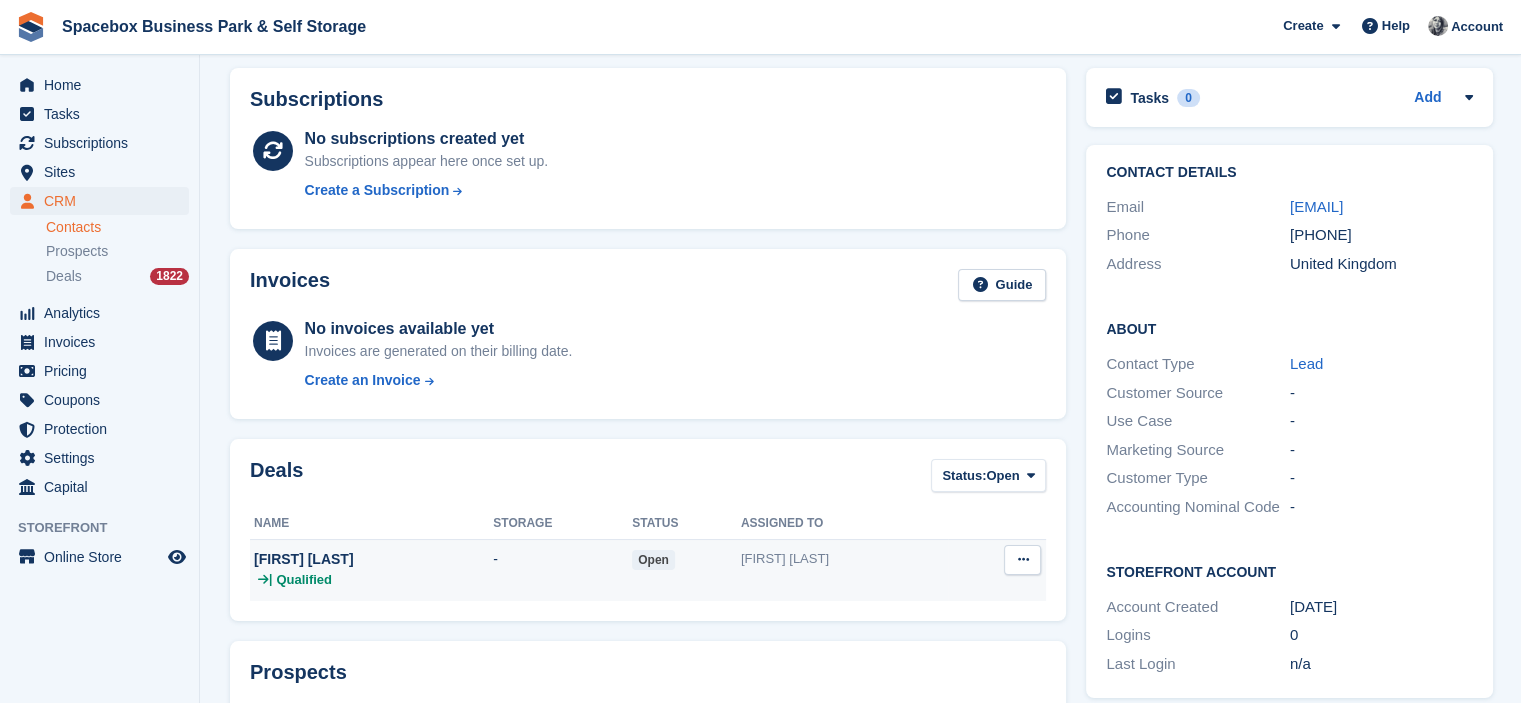 click at bounding box center [1022, 559] 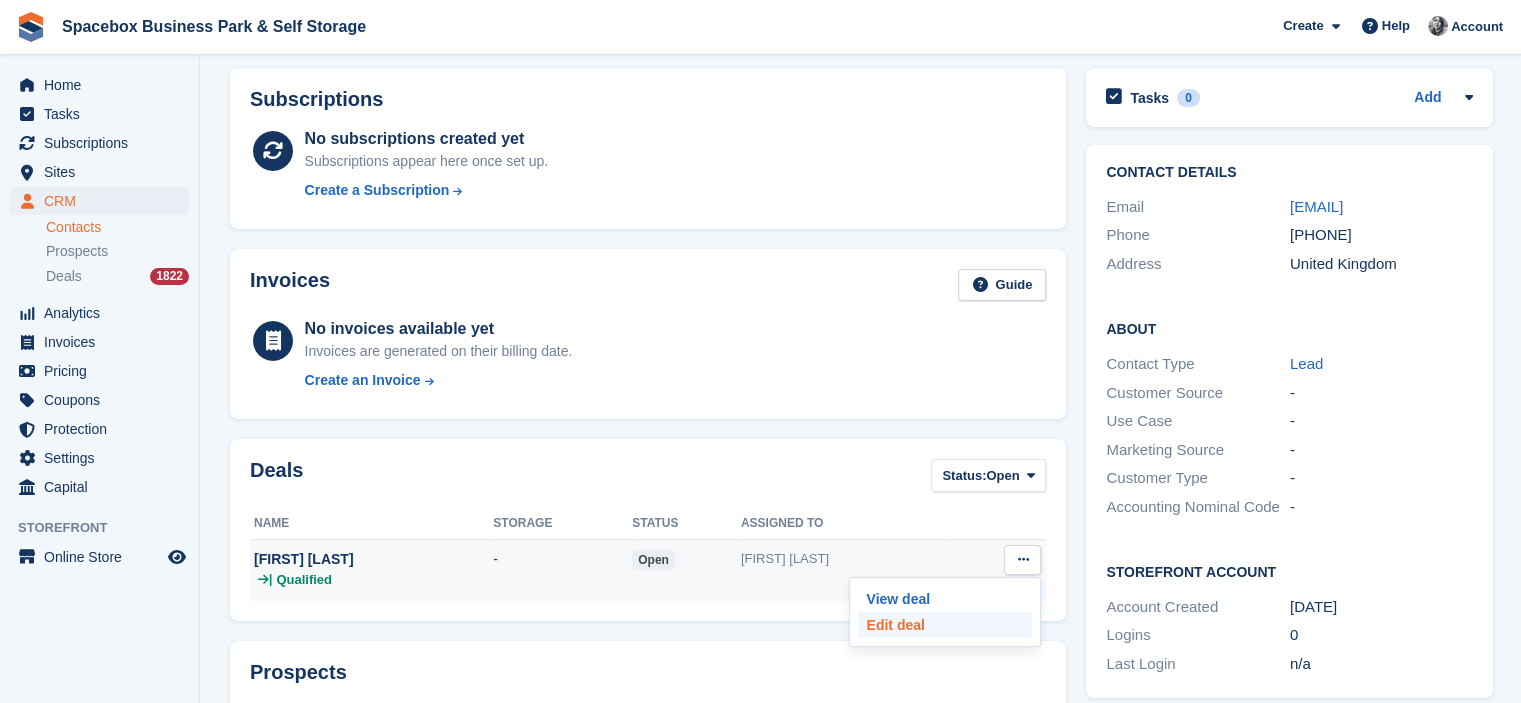click on "Edit deal" at bounding box center (945, 625) 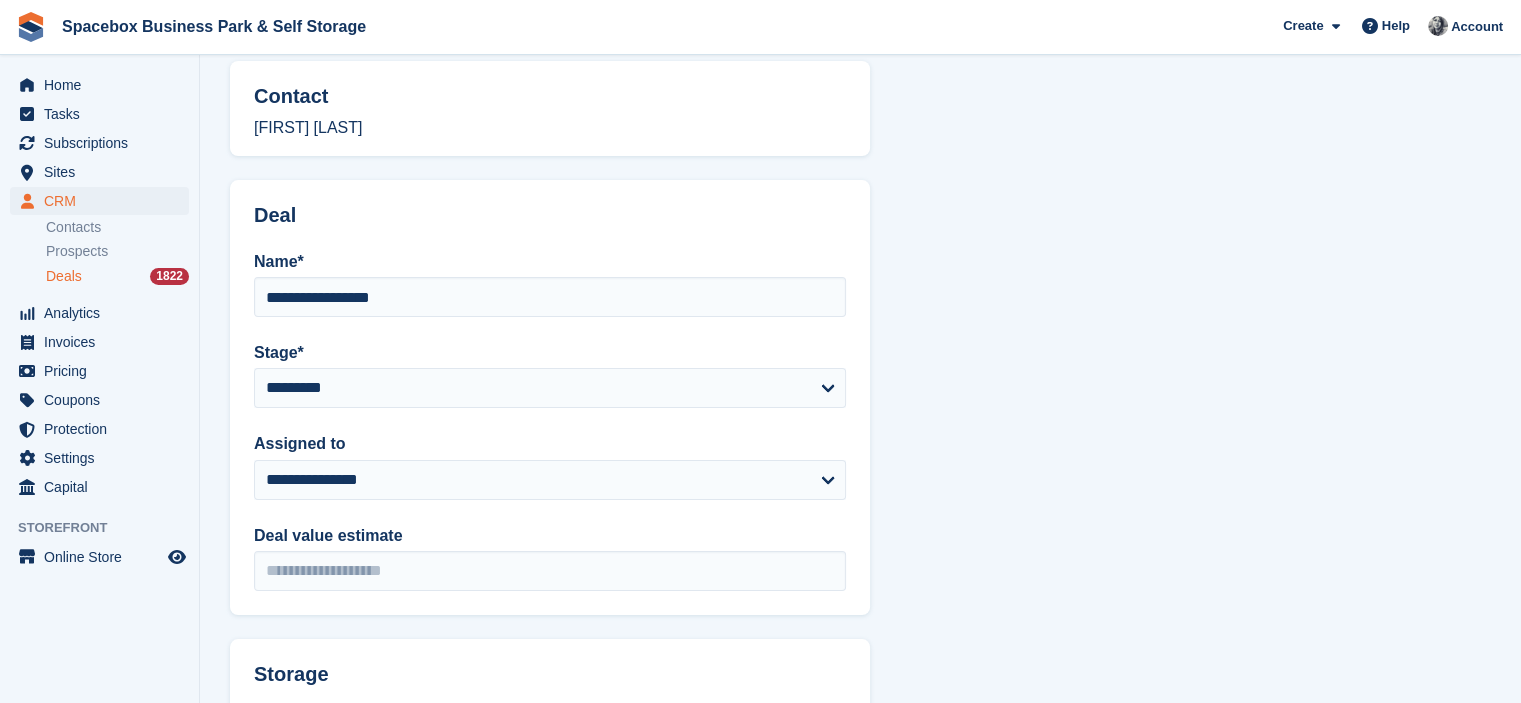 scroll, scrollTop: 0, scrollLeft: 0, axis: both 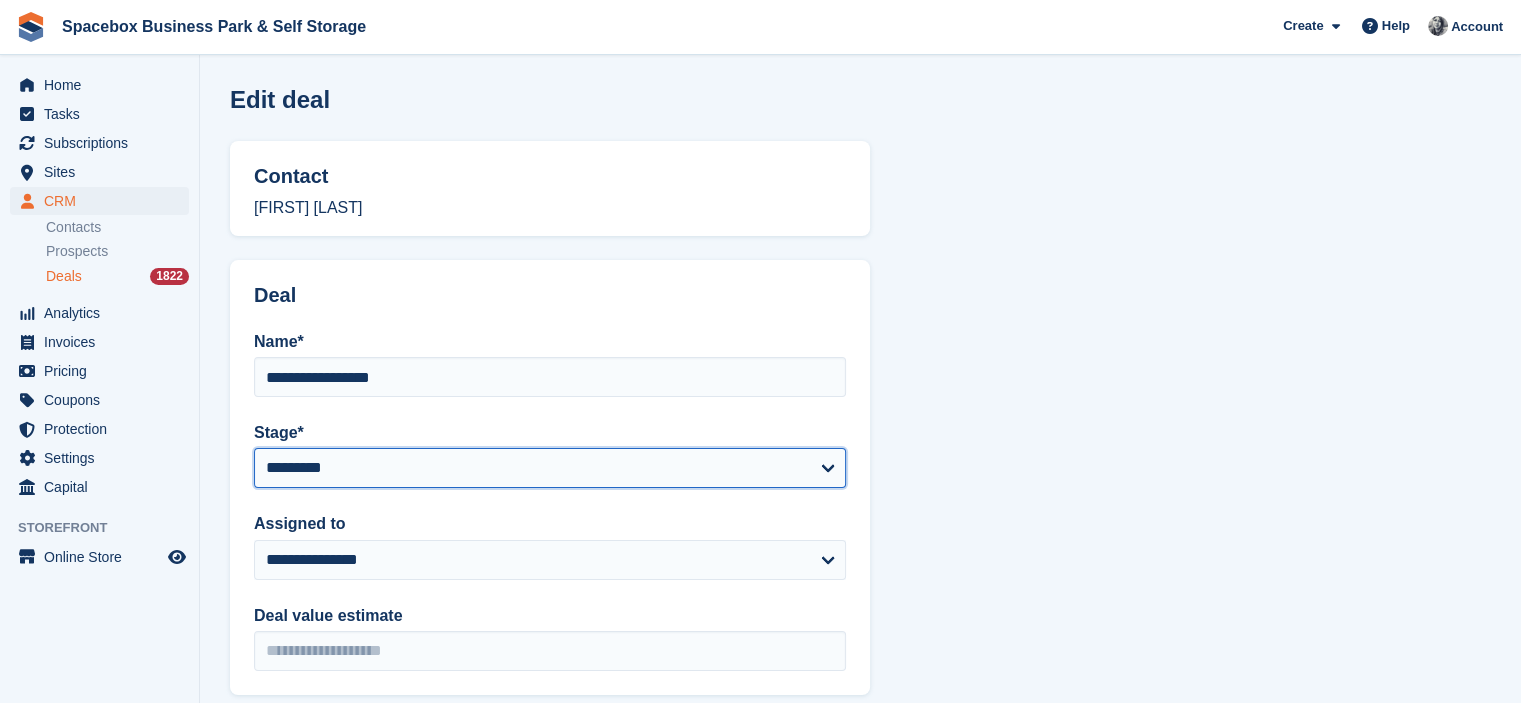 click on "**********" at bounding box center (550, 468) 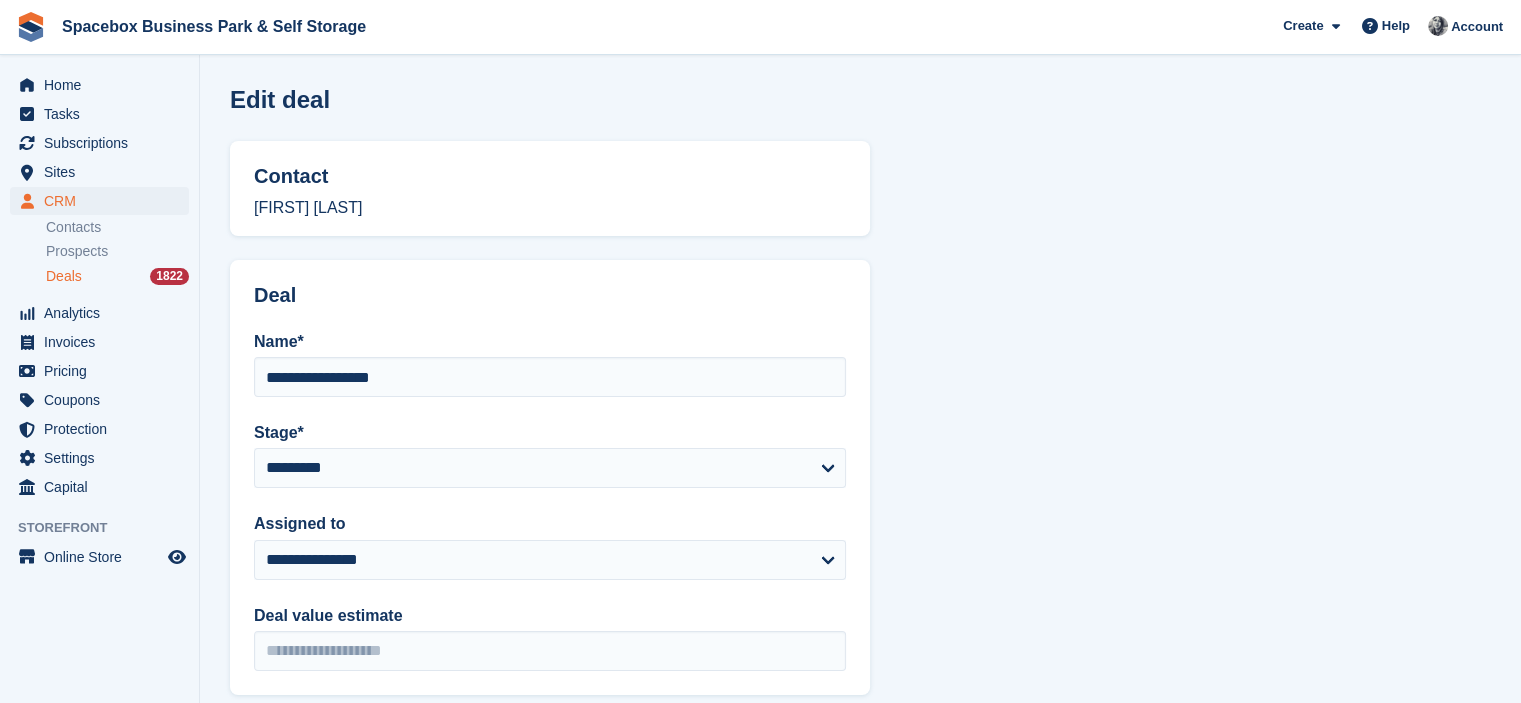 click on "**********" at bounding box center (860, 636) 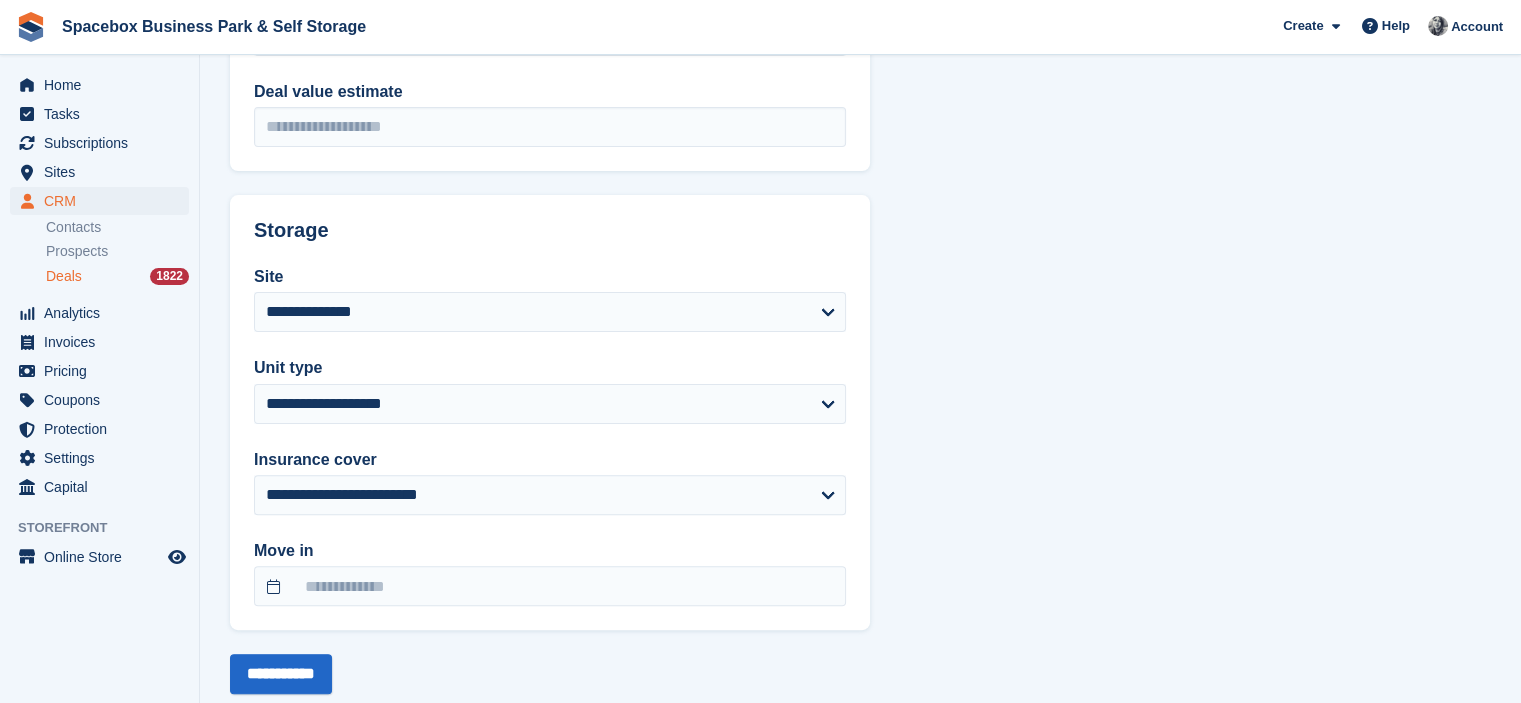 scroll, scrollTop: 568, scrollLeft: 0, axis: vertical 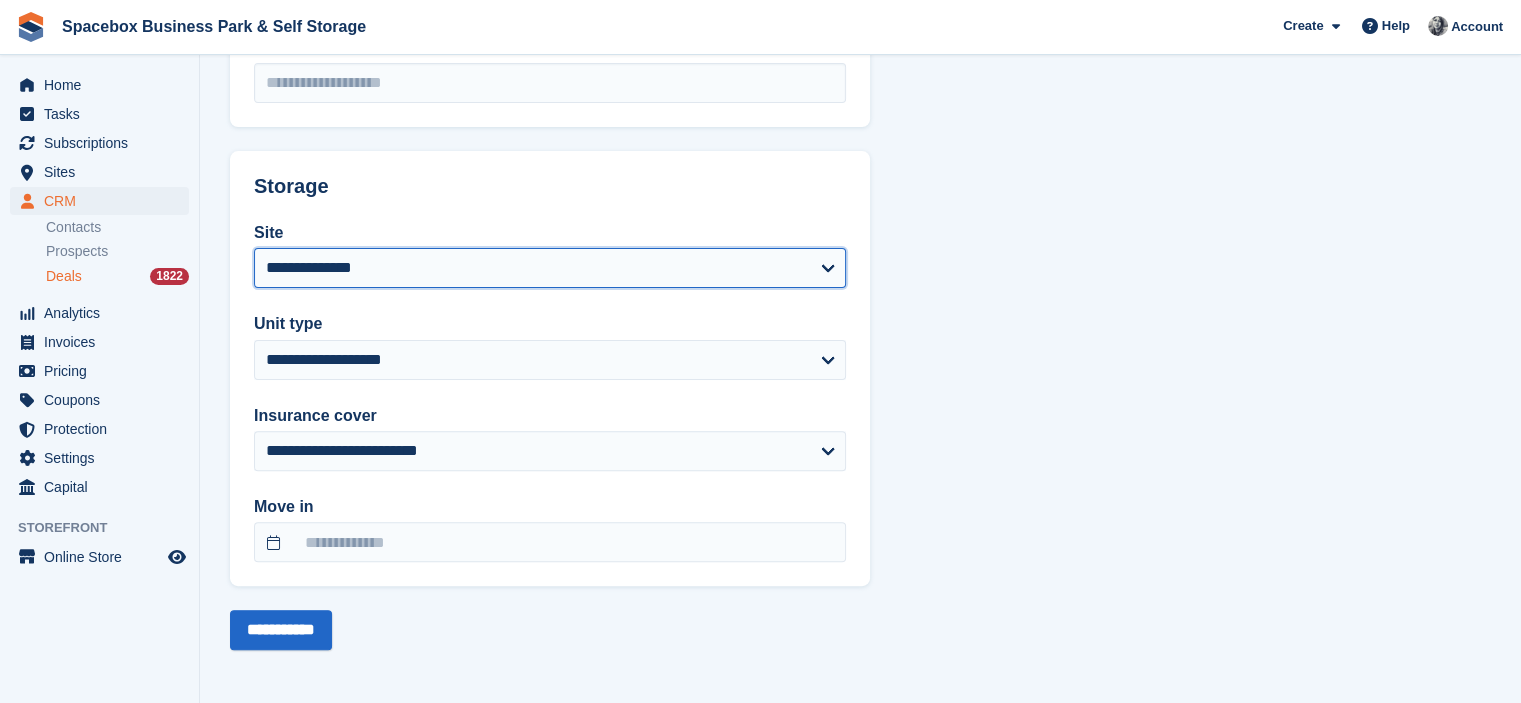 click on "**********" at bounding box center [550, 268] 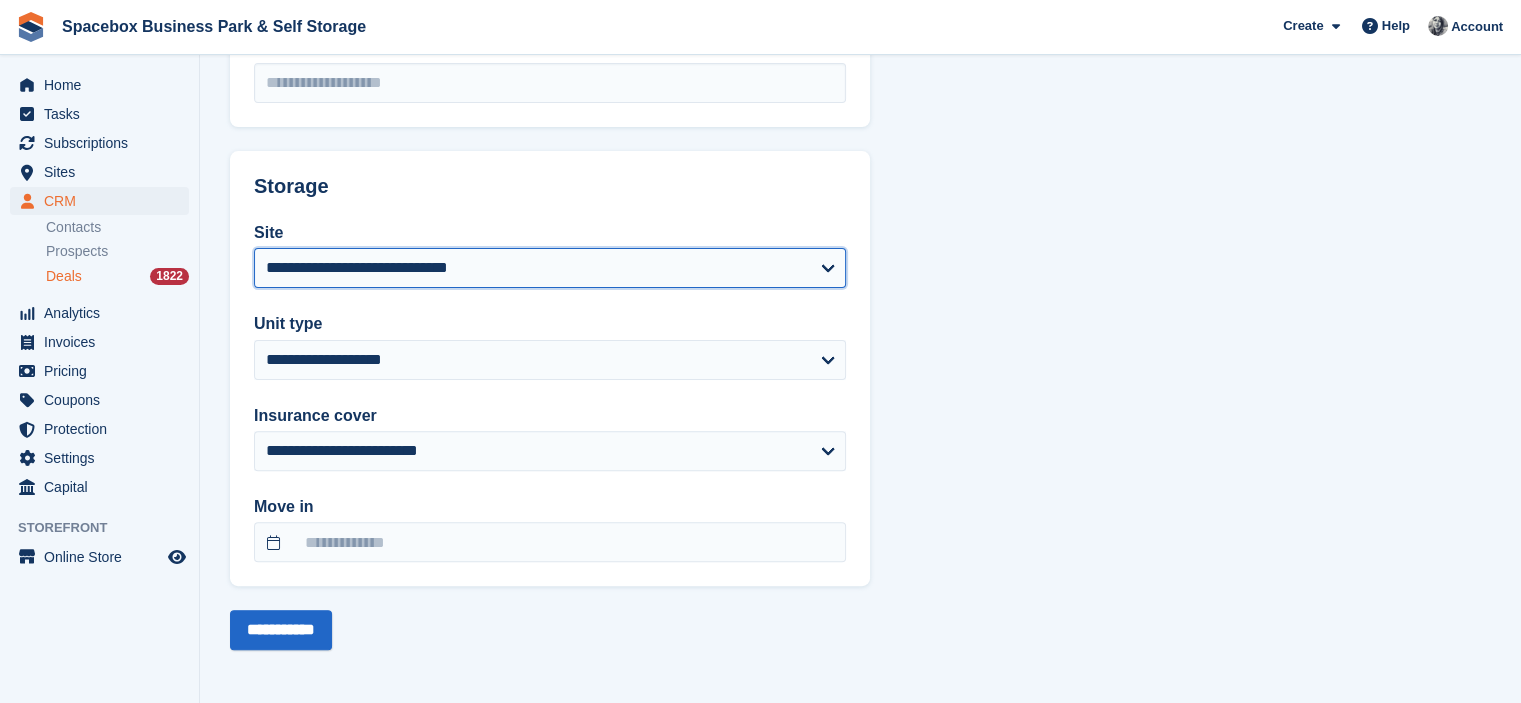 click on "**********" at bounding box center (550, 268) 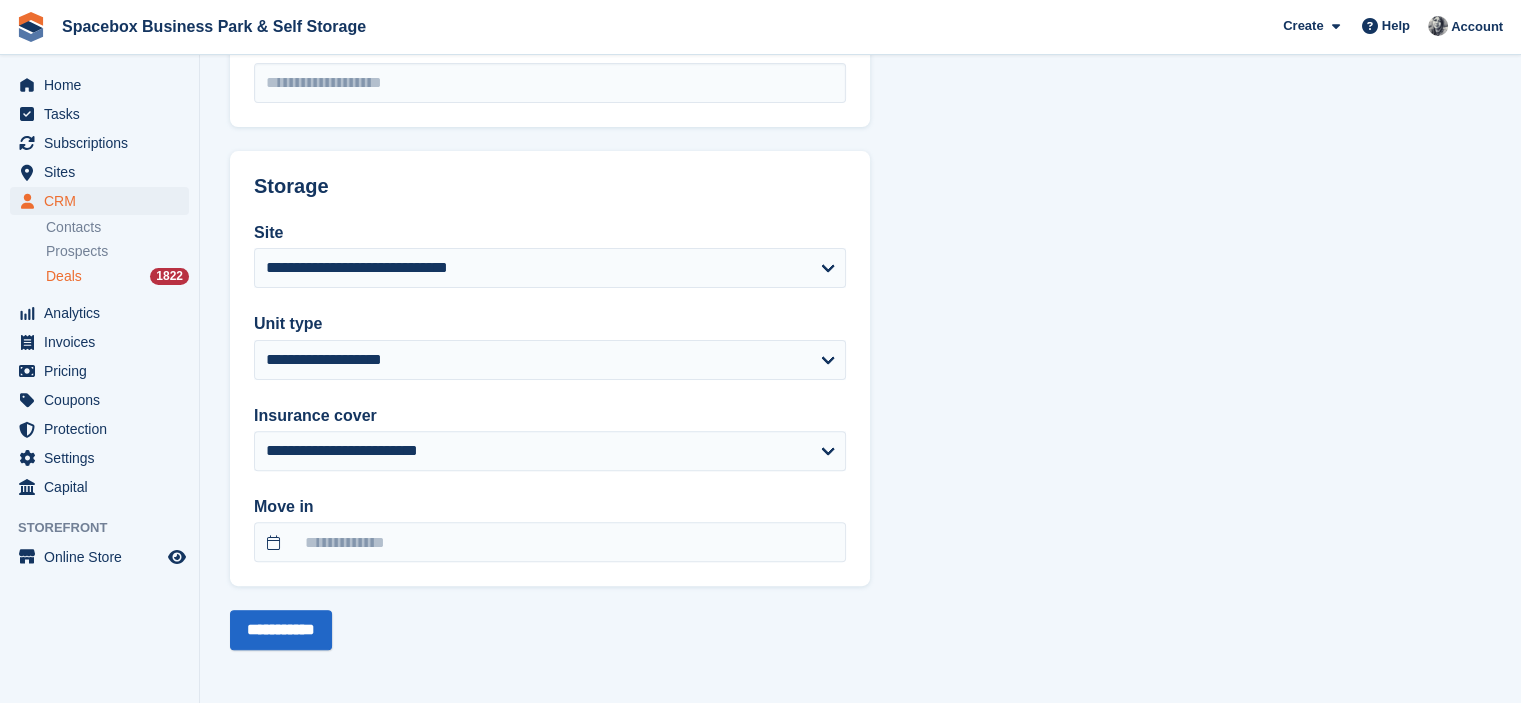 click on "**********" at bounding box center [550, 391] 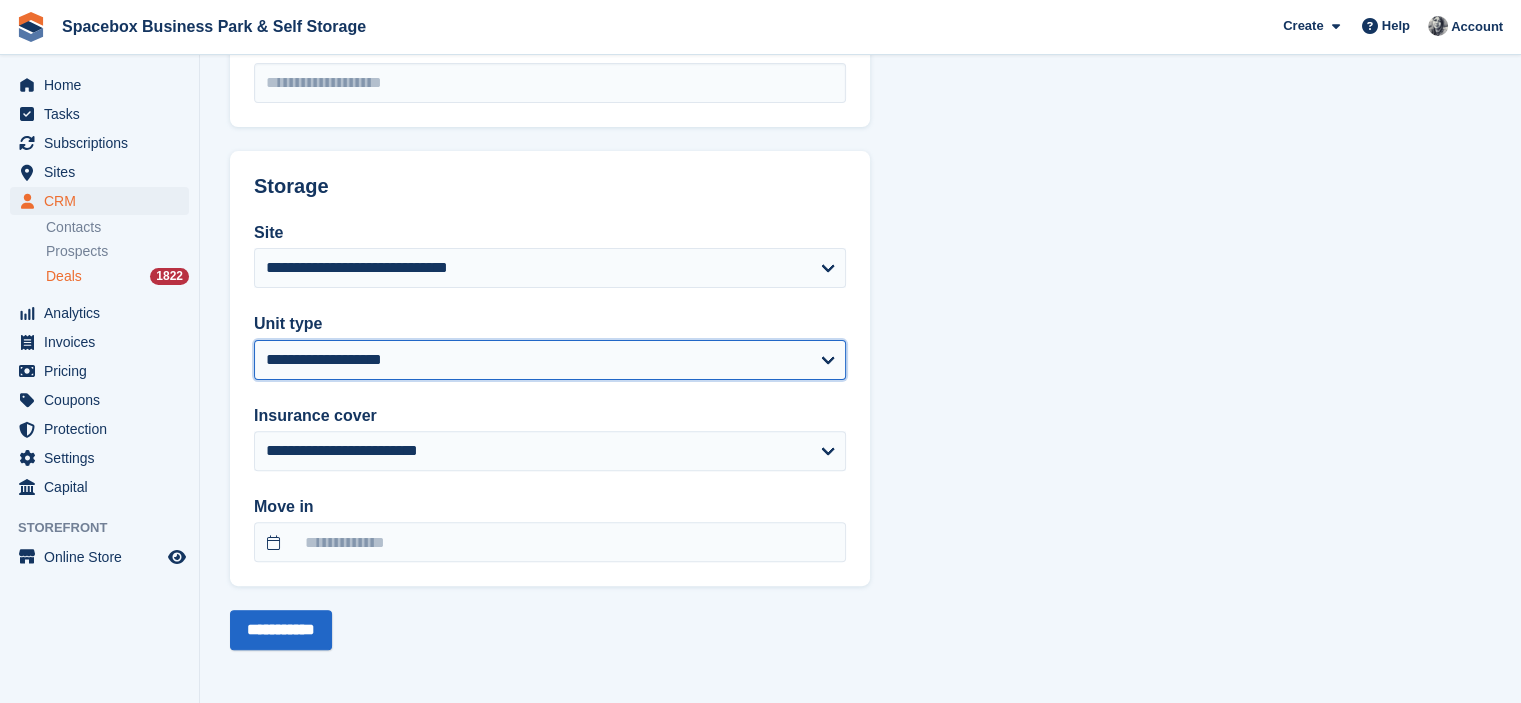 click on "**********" at bounding box center [550, 360] 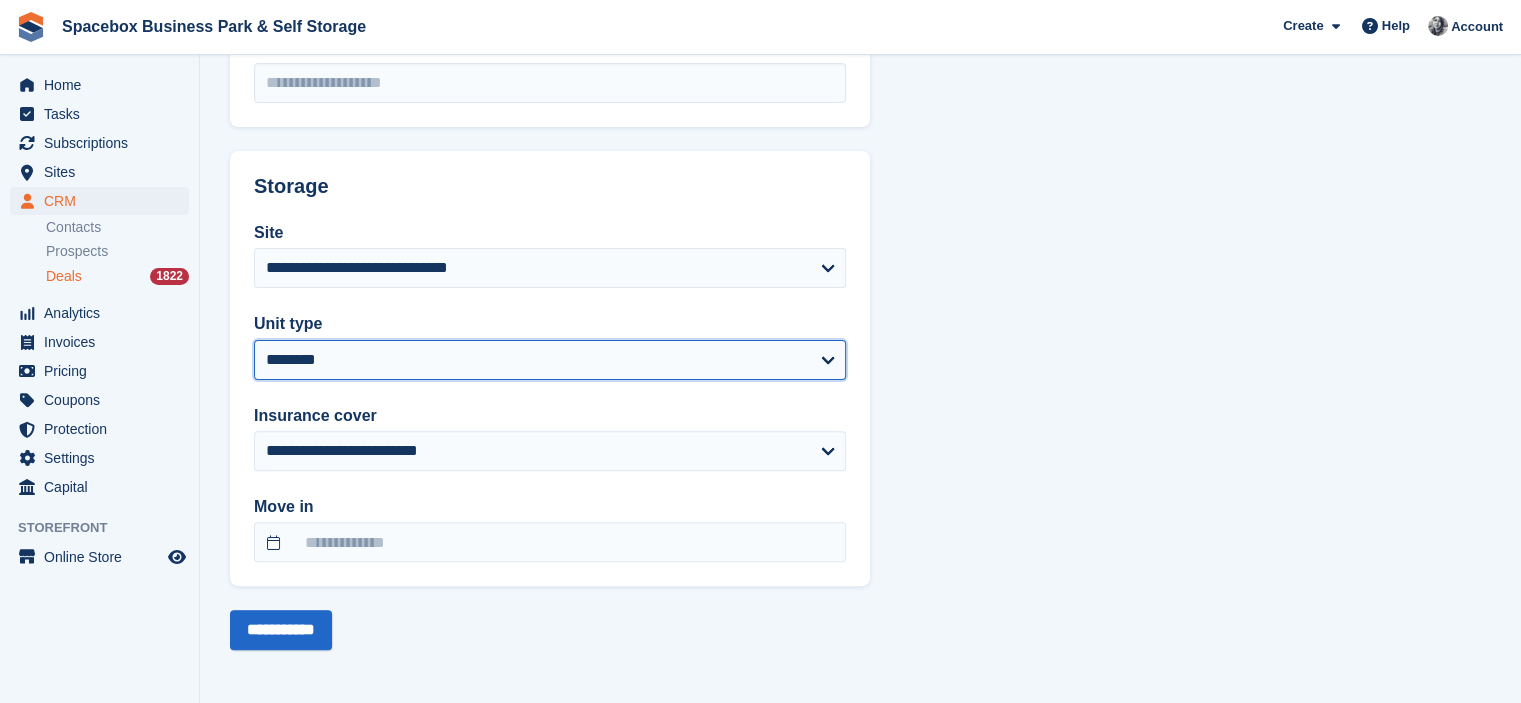 click on "**********" at bounding box center [550, 360] 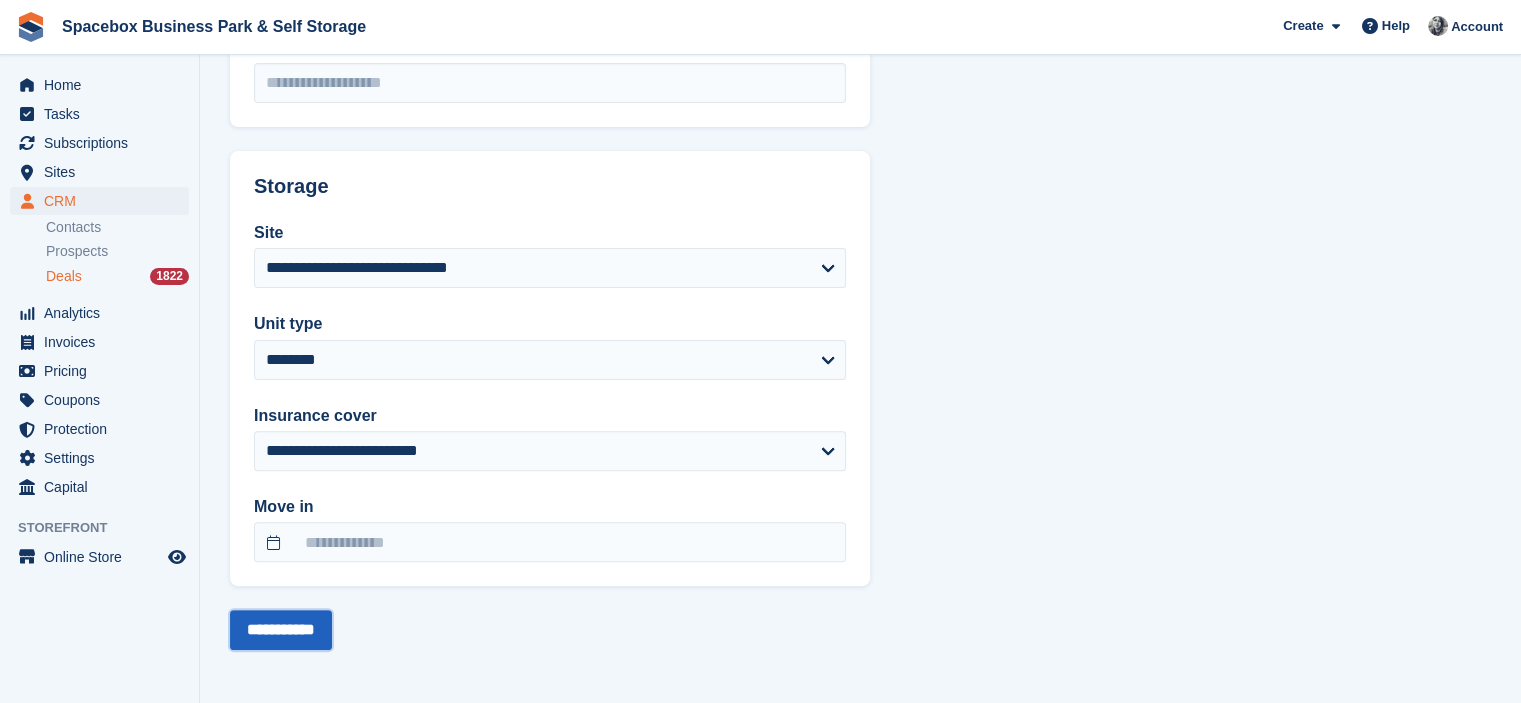 click on "**********" at bounding box center [281, 630] 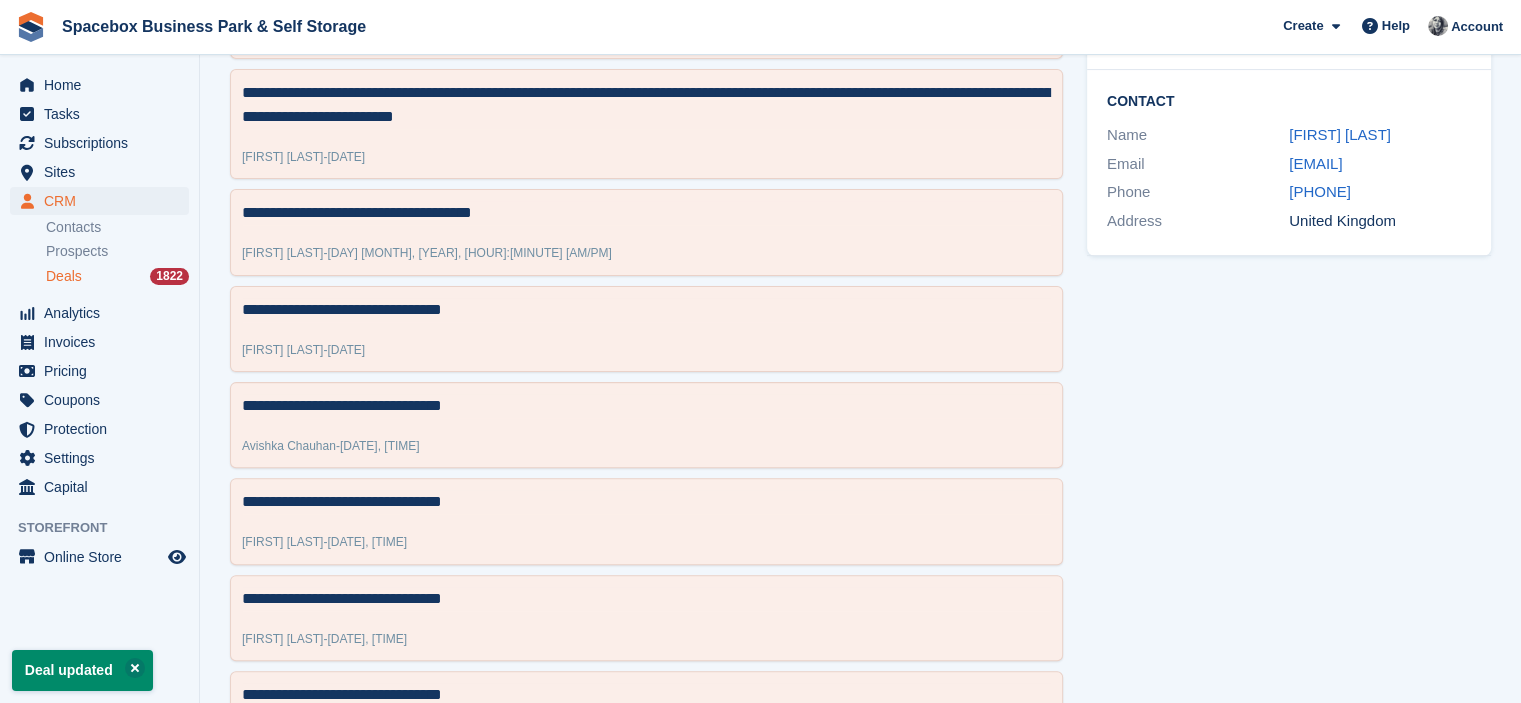 scroll, scrollTop: 0, scrollLeft: 0, axis: both 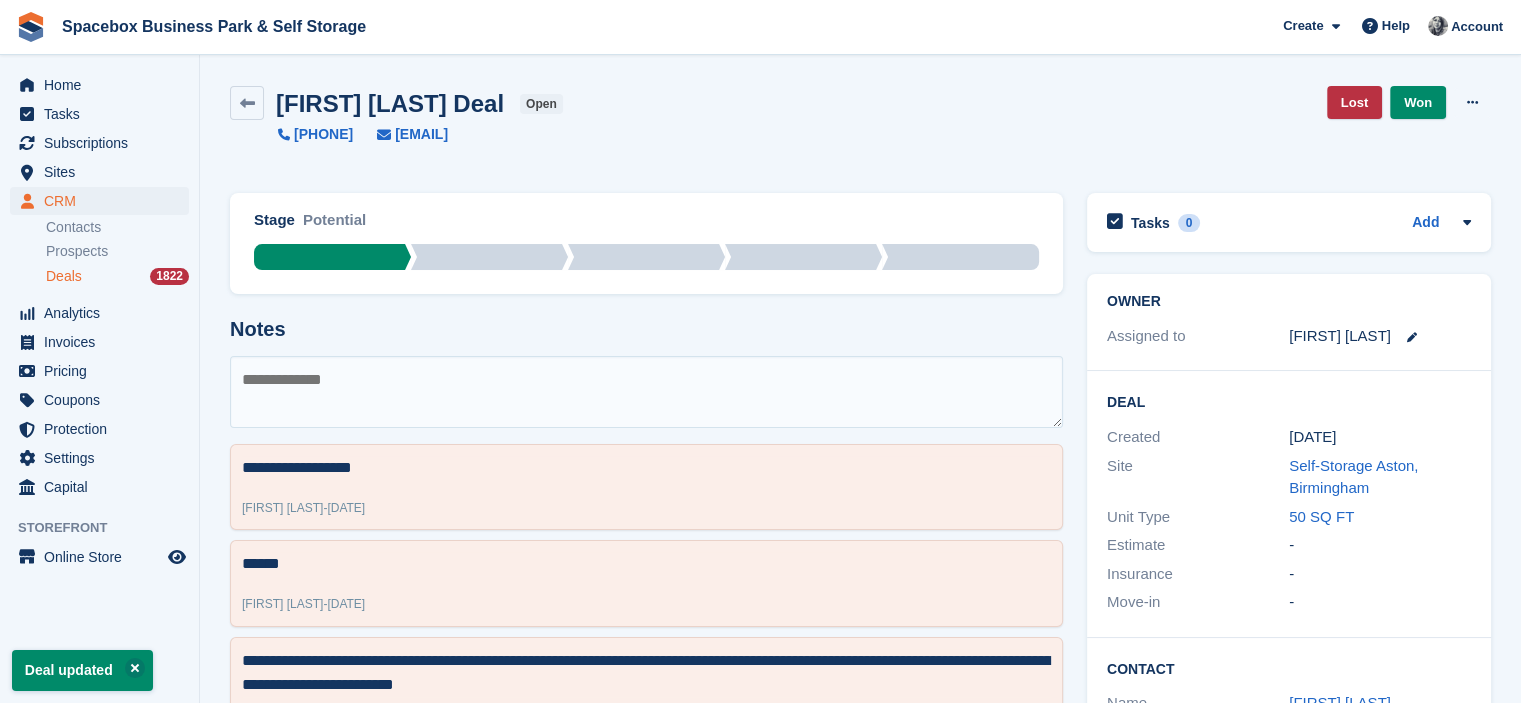 click at bounding box center (646, 392) 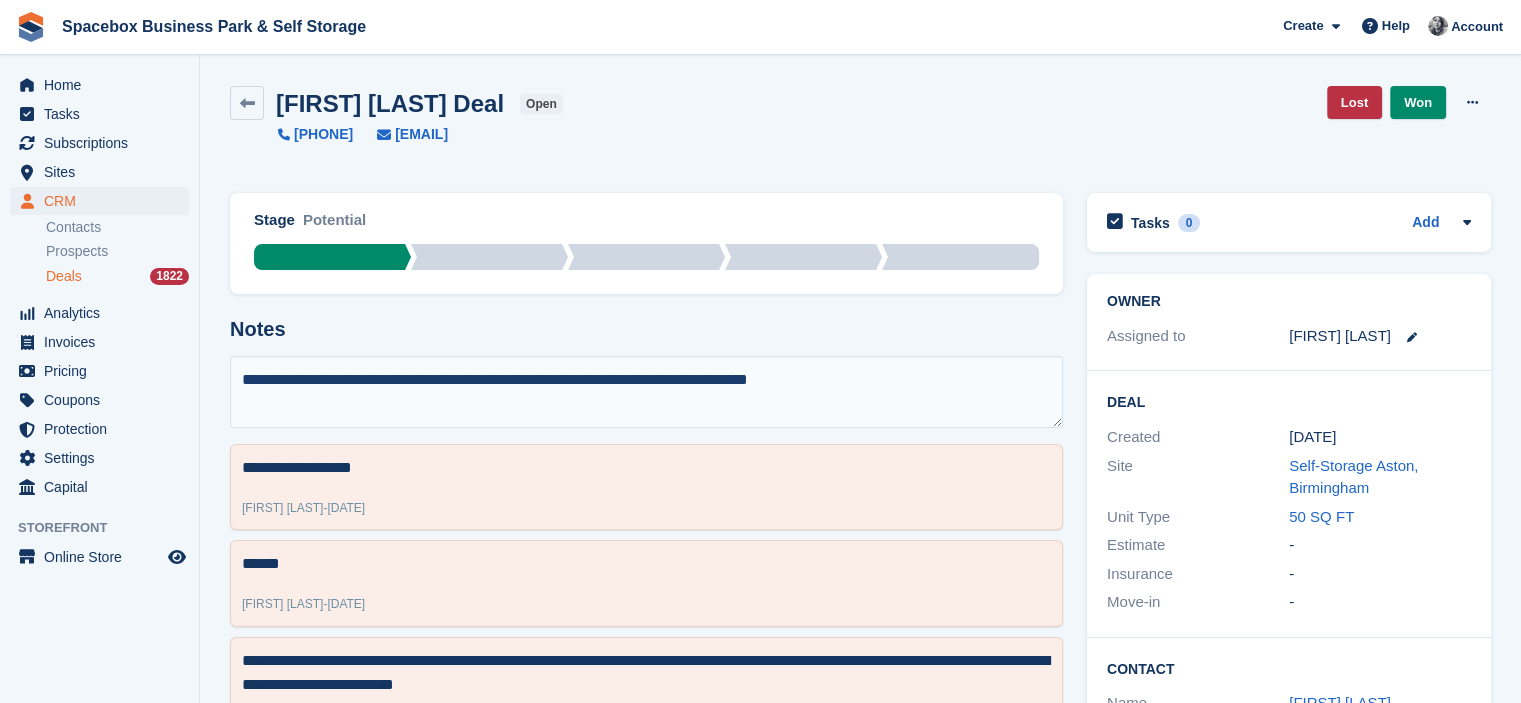 type on "**********" 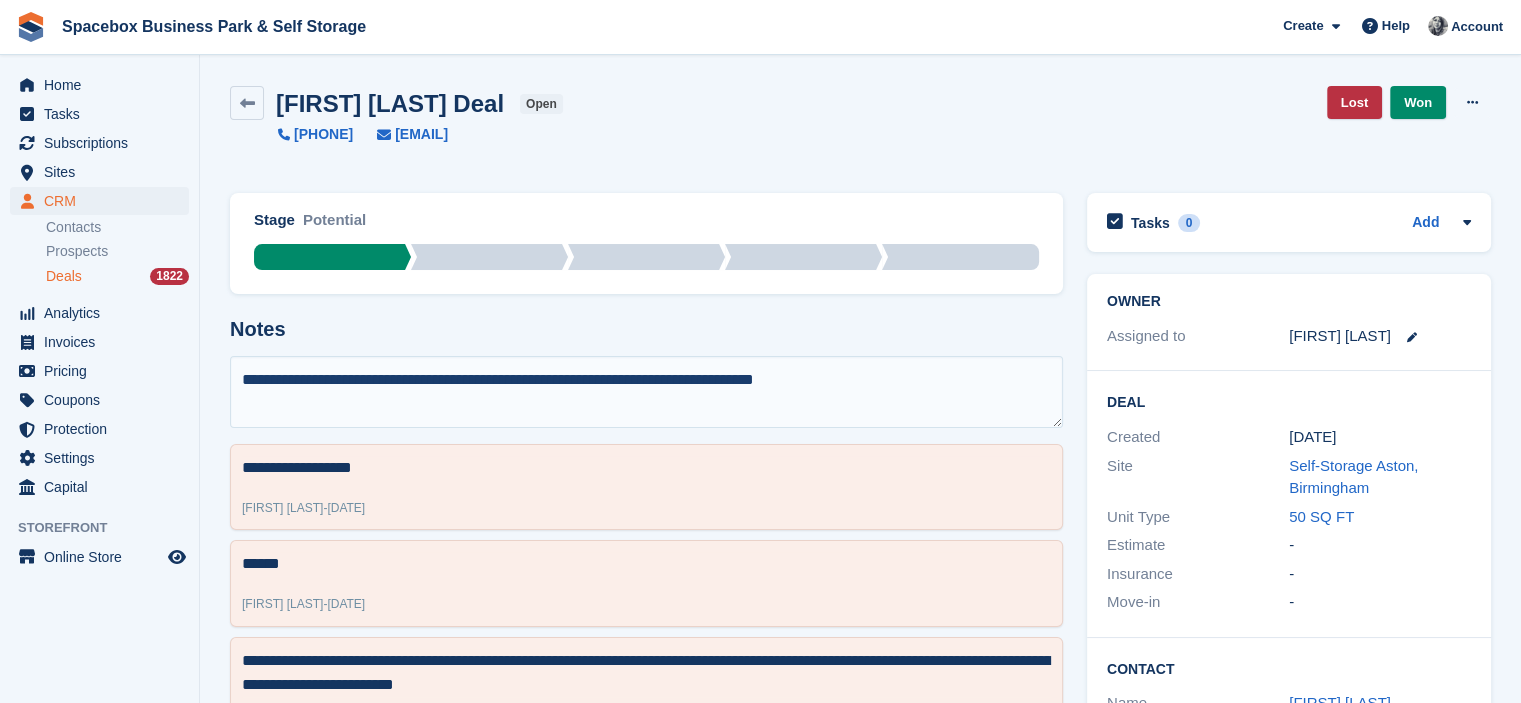 type 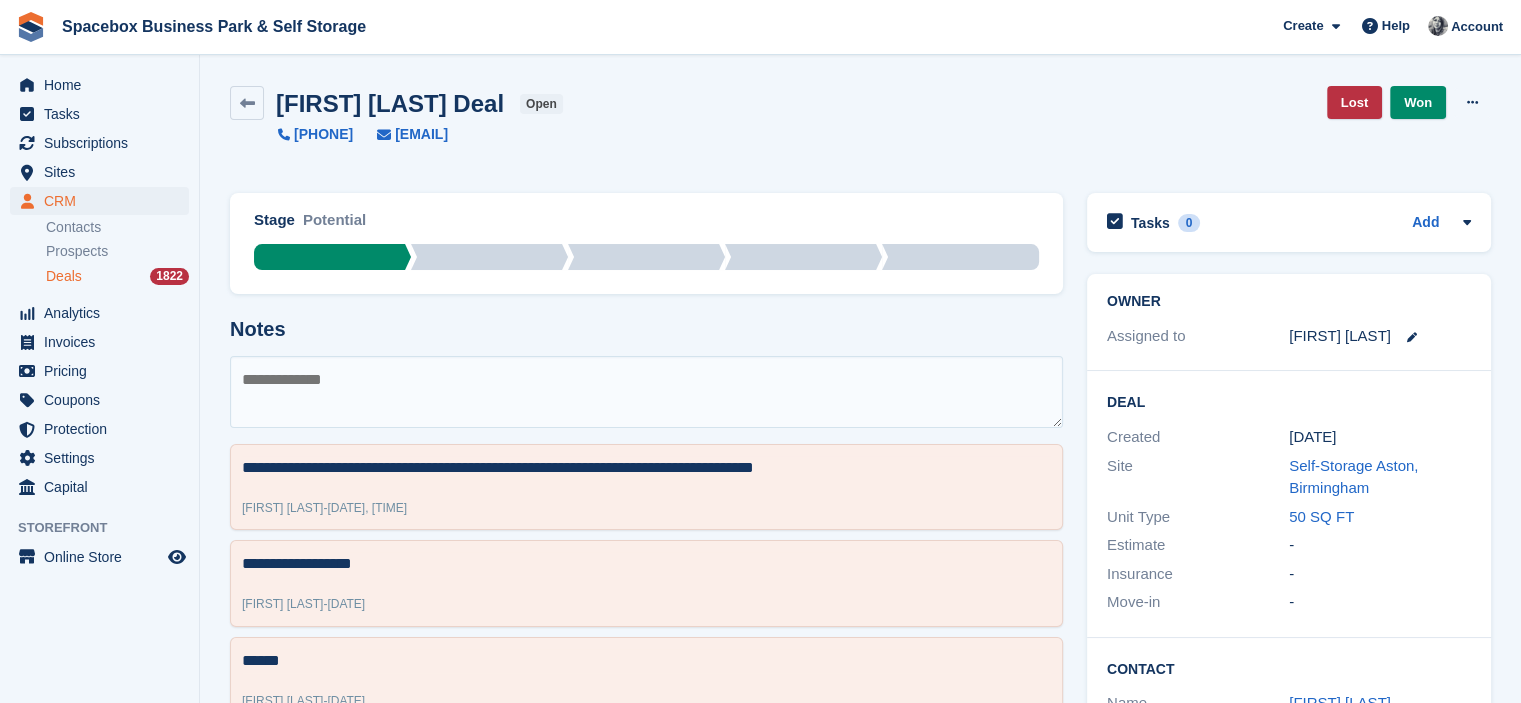 click on "Deals" at bounding box center [64, 276] 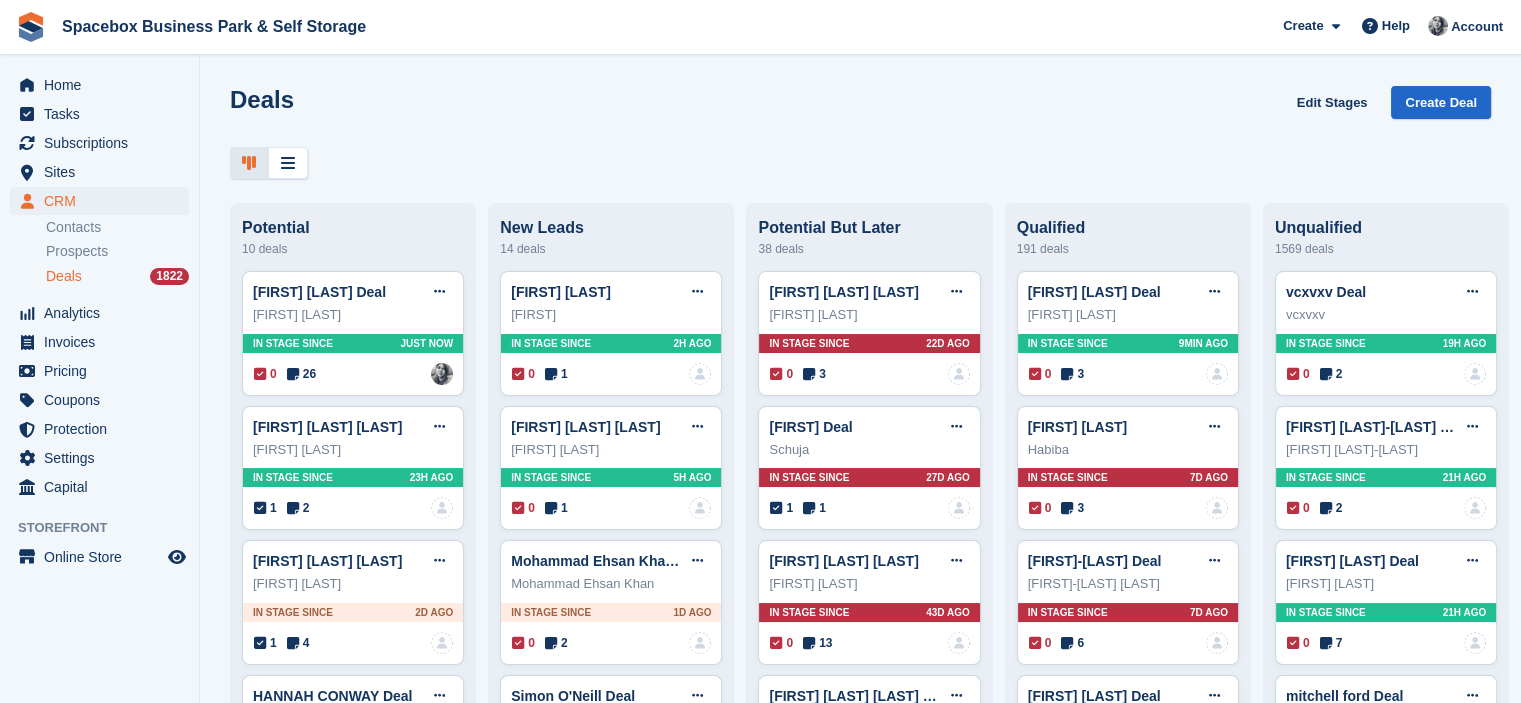click on "Deals
Edit Stages
Create Deal" at bounding box center [860, 114] 